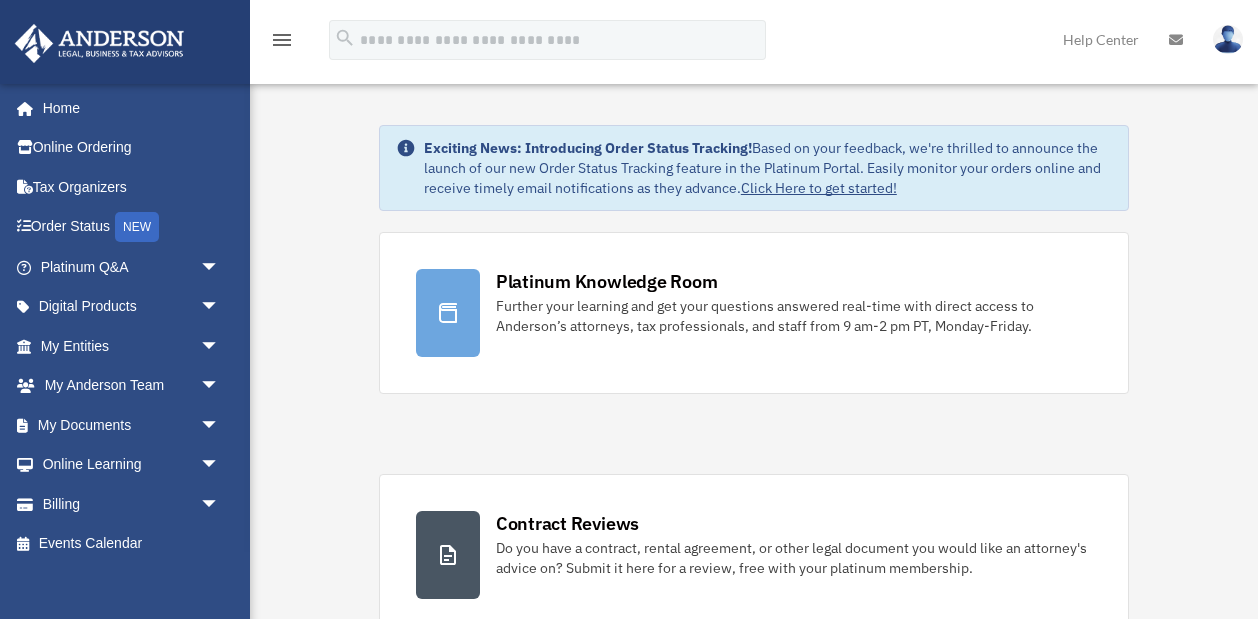 scroll, scrollTop: 0, scrollLeft: 0, axis: both 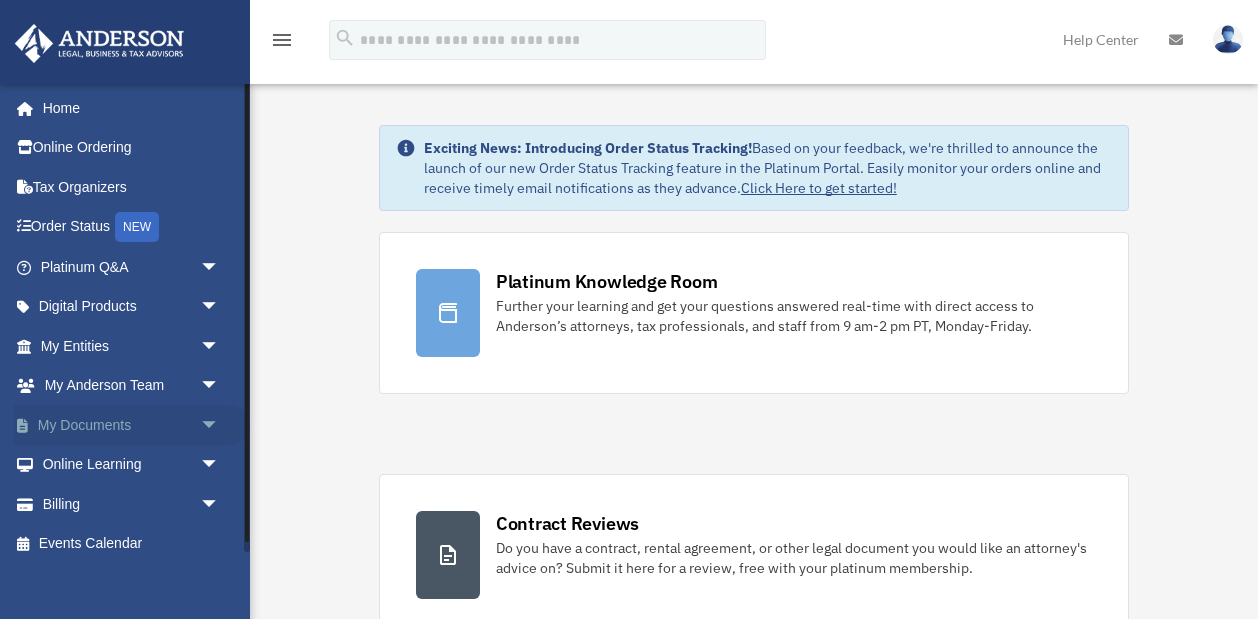 click on "arrow_drop_down" at bounding box center (220, 425) 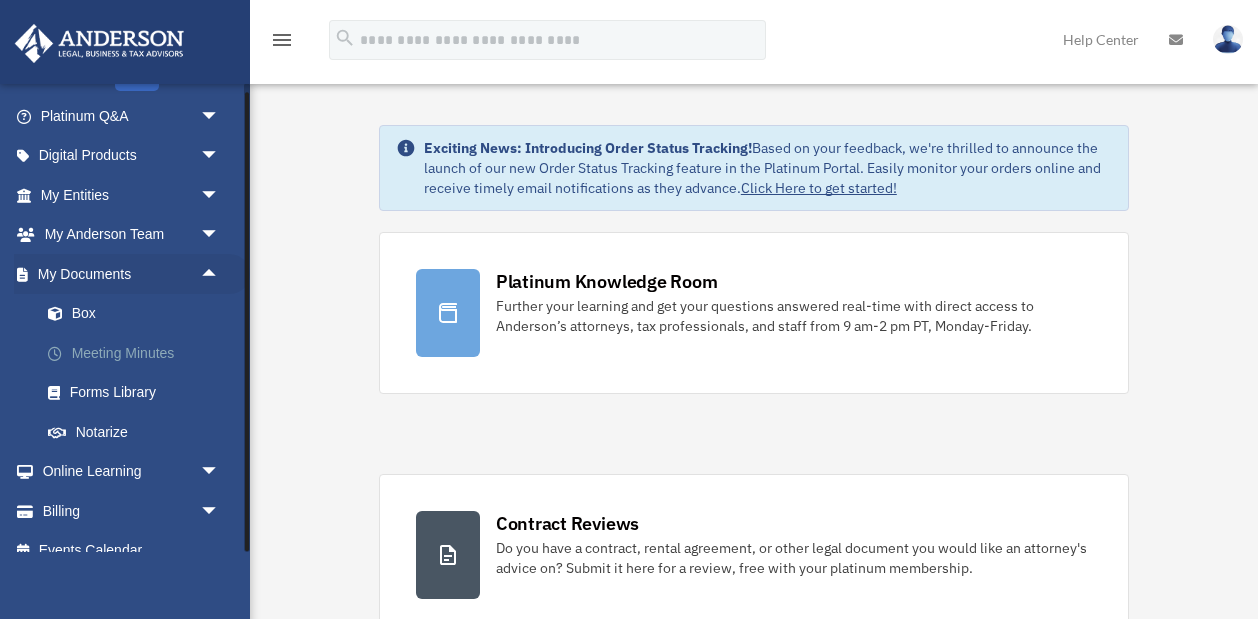 scroll, scrollTop: 152, scrollLeft: 0, axis: vertical 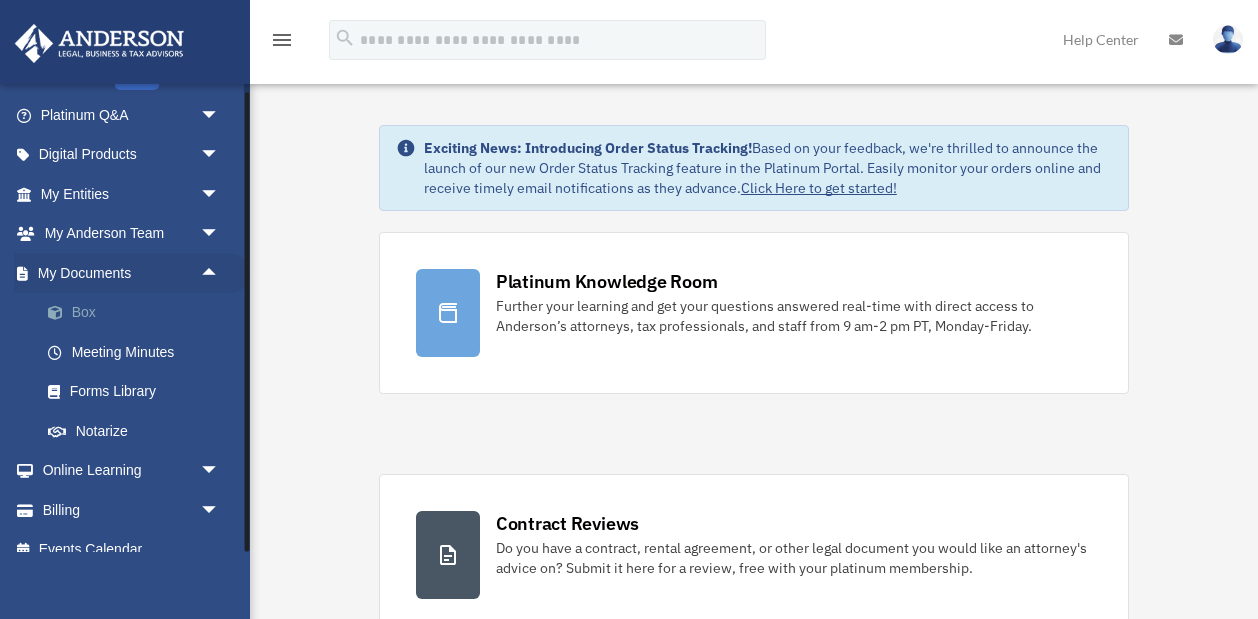 click on "Box" at bounding box center (139, 313) 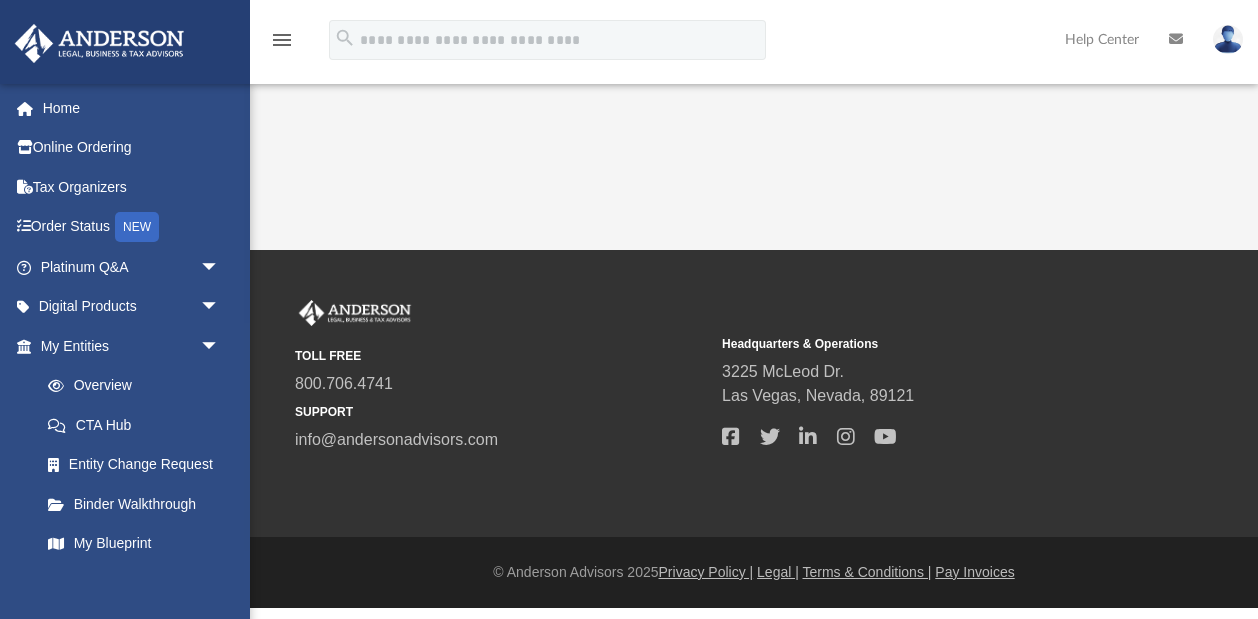 scroll, scrollTop: 0, scrollLeft: 0, axis: both 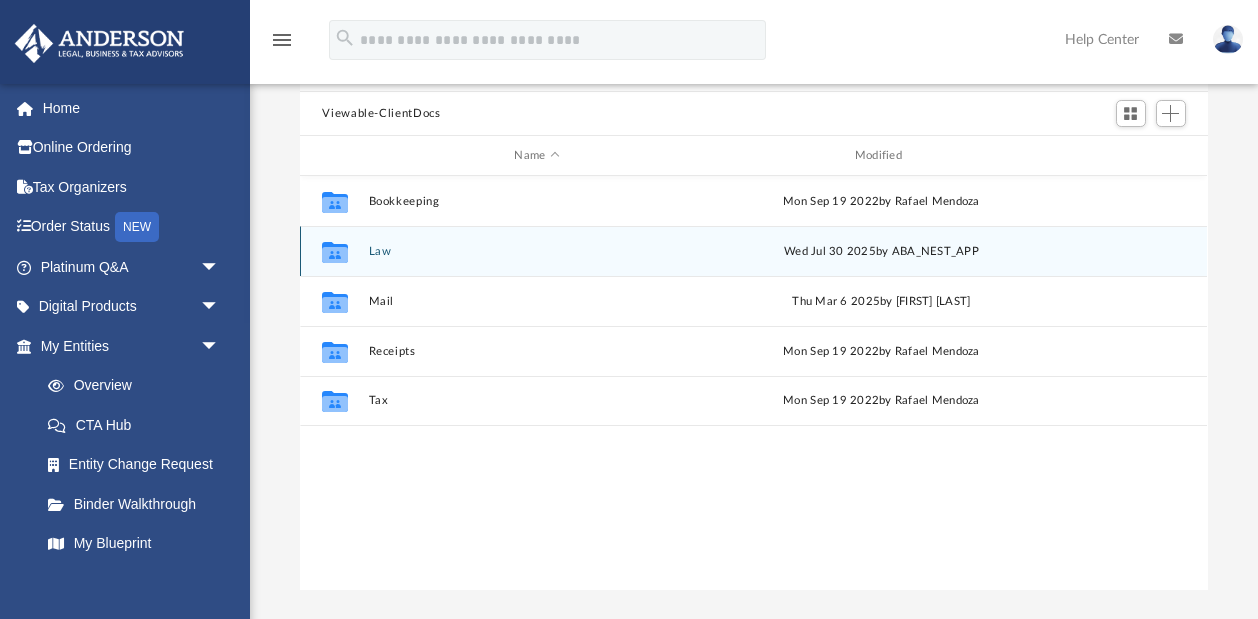 click on "Collaborated Folder Law Wed Jul 30 2025  by ABA_NEST_APP" at bounding box center (753, 251) 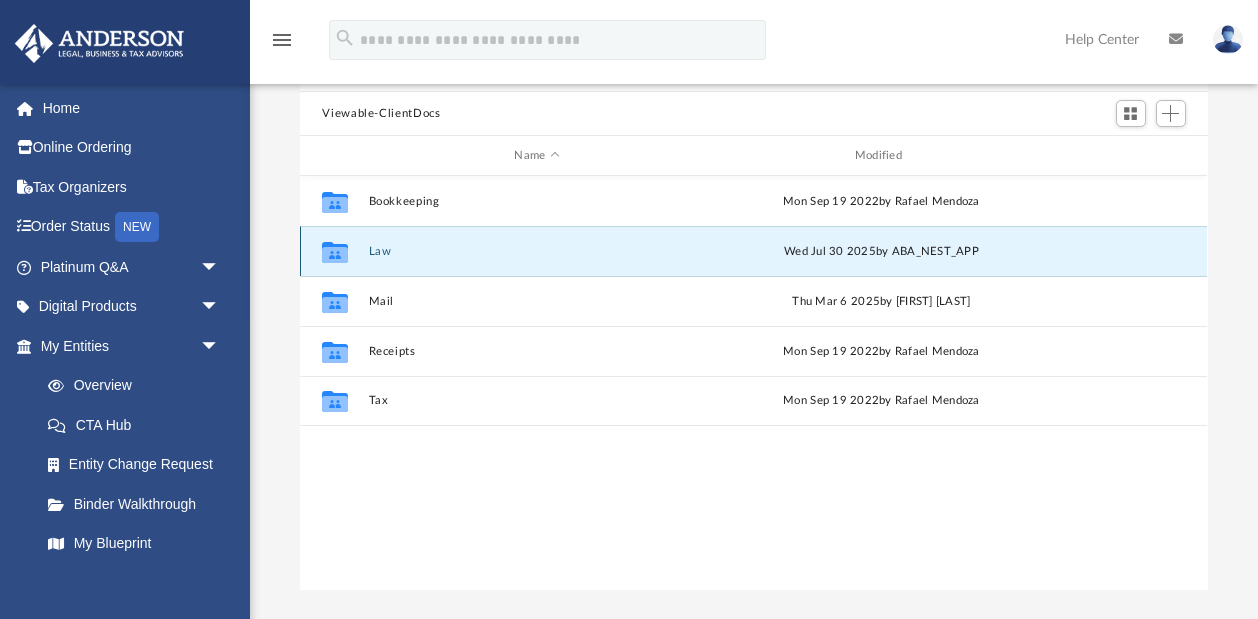 click on "Law" at bounding box center [537, 251] 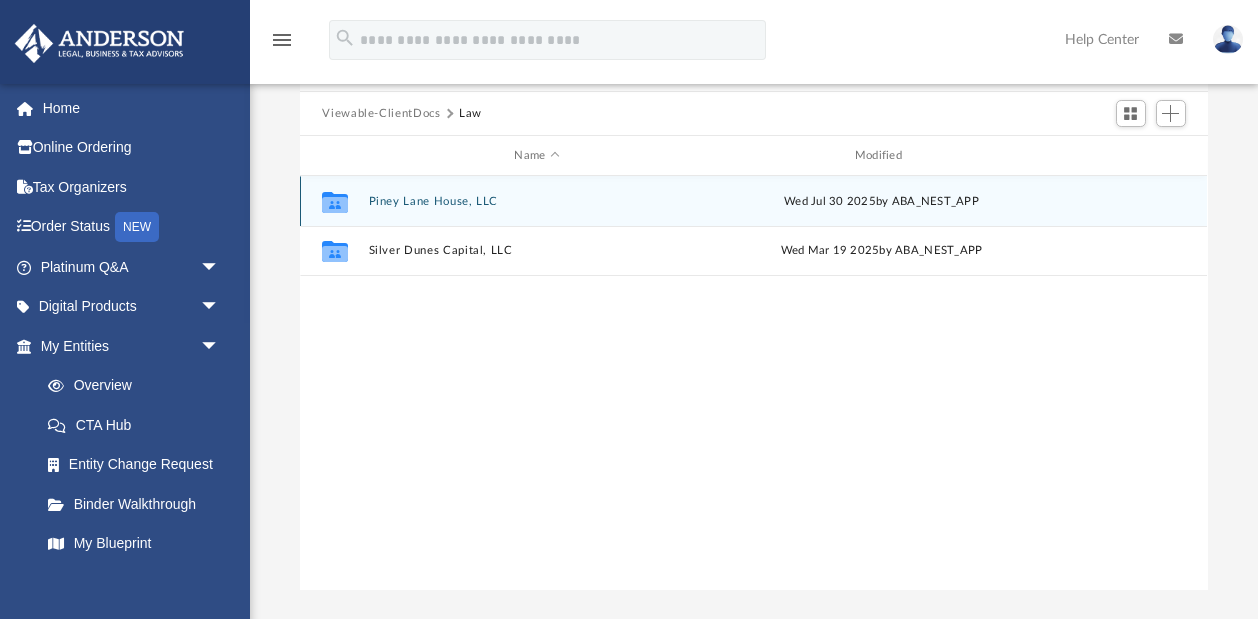 click on "Piney Lane House, LLC" at bounding box center [537, 201] 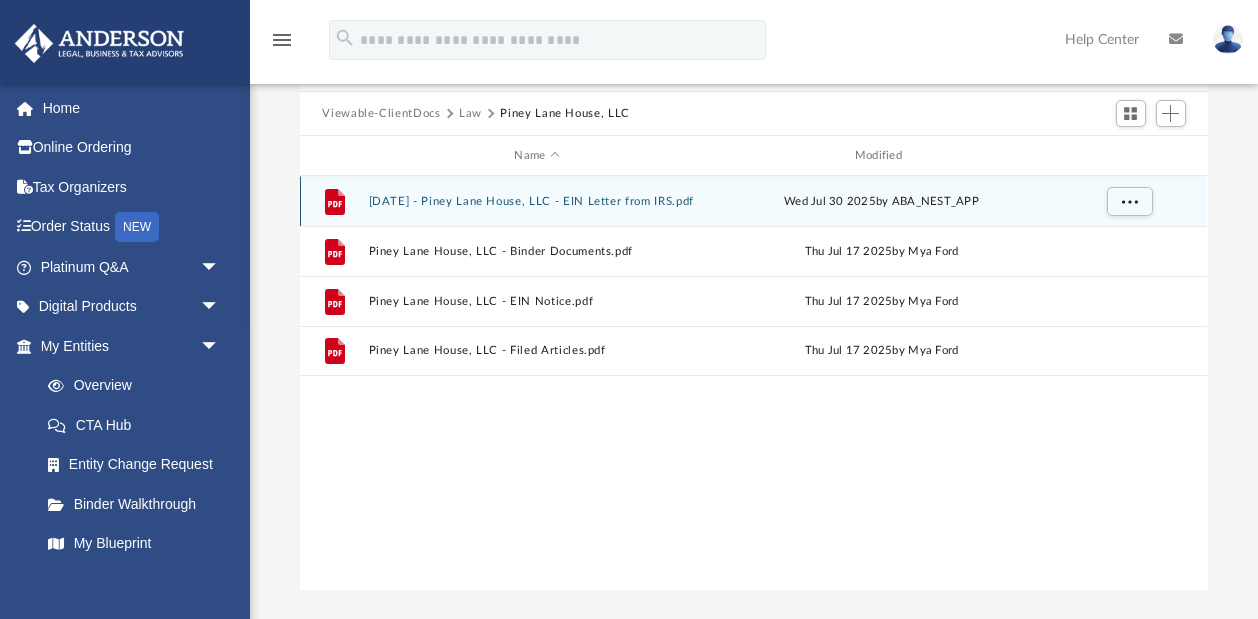 click on "[DATE] - Piney Lane House, LLC - EIN Letter from IRS.pdf" at bounding box center (537, 201) 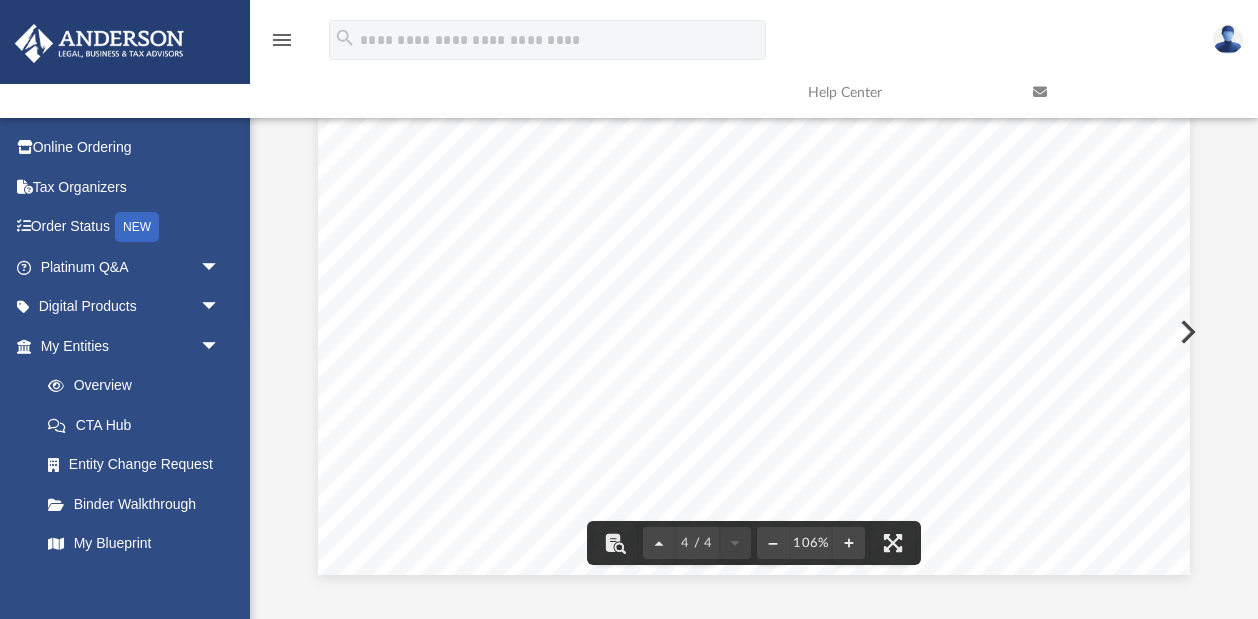 scroll, scrollTop: 4083, scrollLeft: 0, axis: vertical 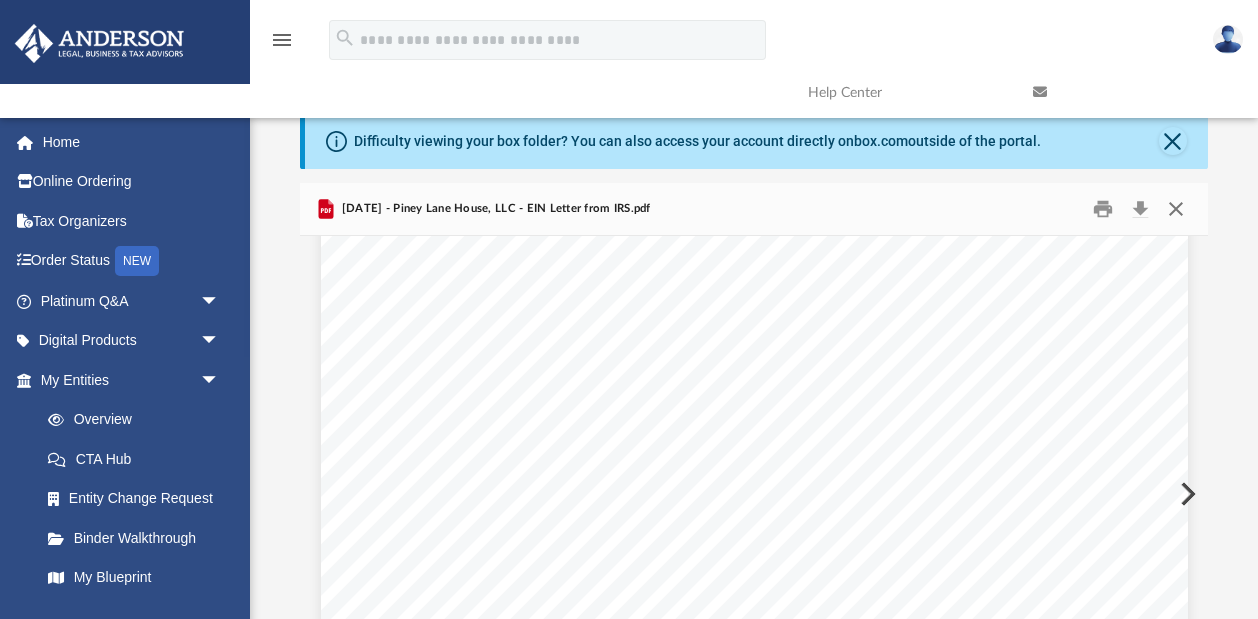 click at bounding box center (1176, 209) 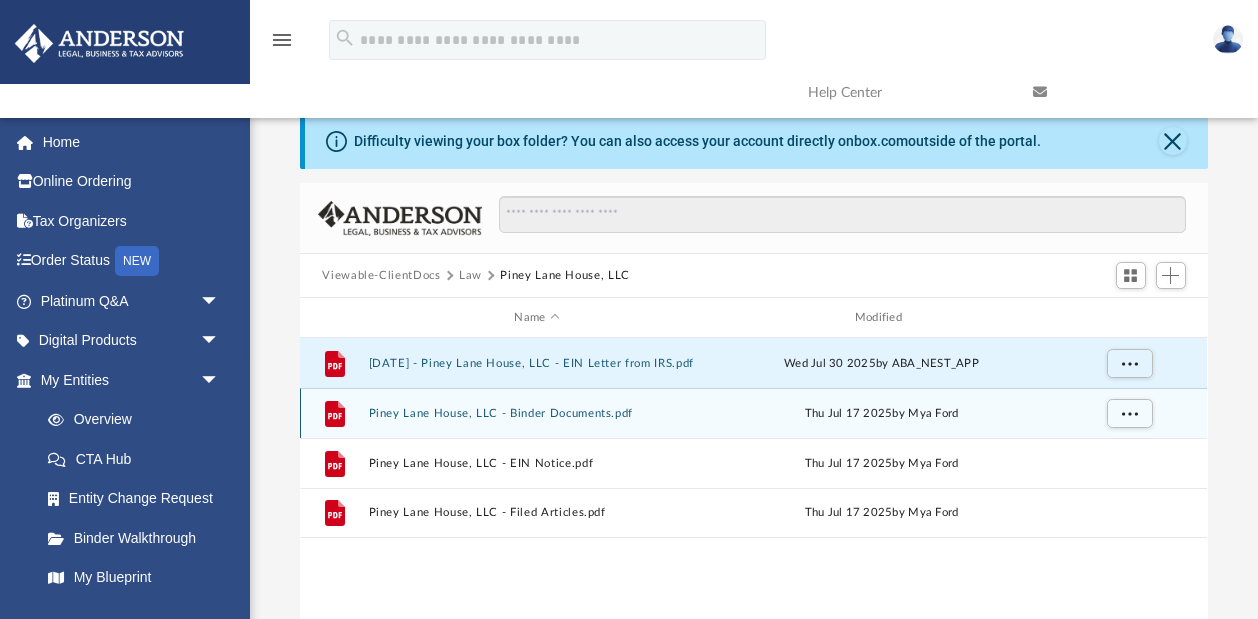 click on "Piney Lane House, LLC - Binder Documents.pdf" at bounding box center (537, 413) 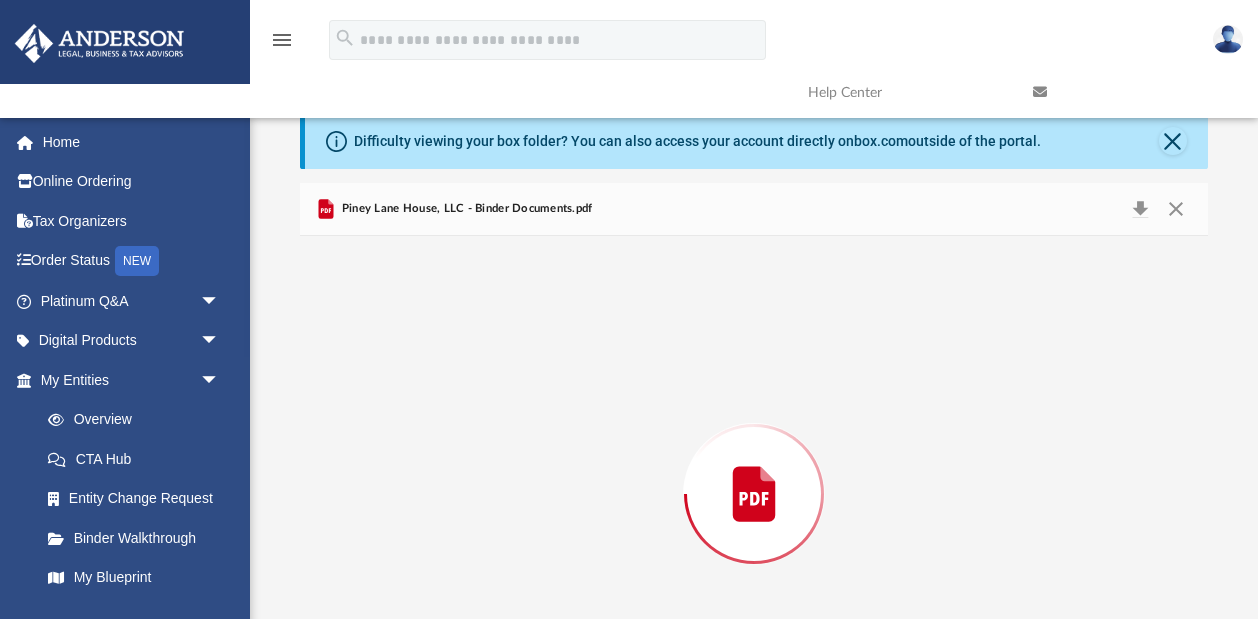 scroll, scrollTop: 133, scrollLeft: 0, axis: vertical 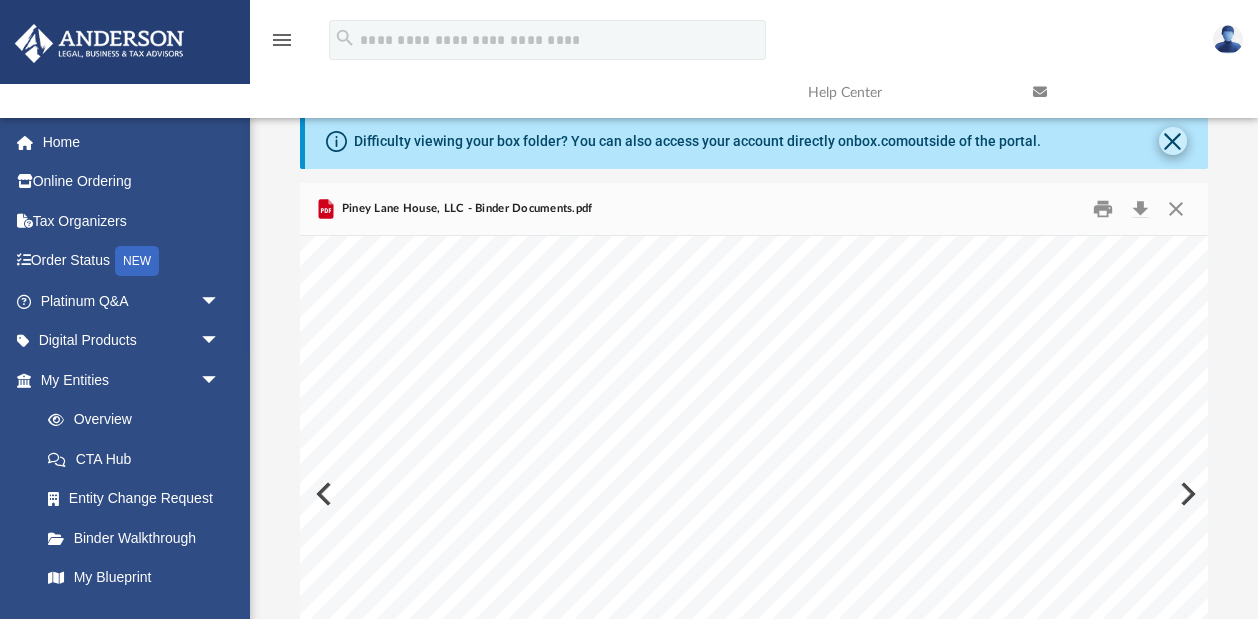 click 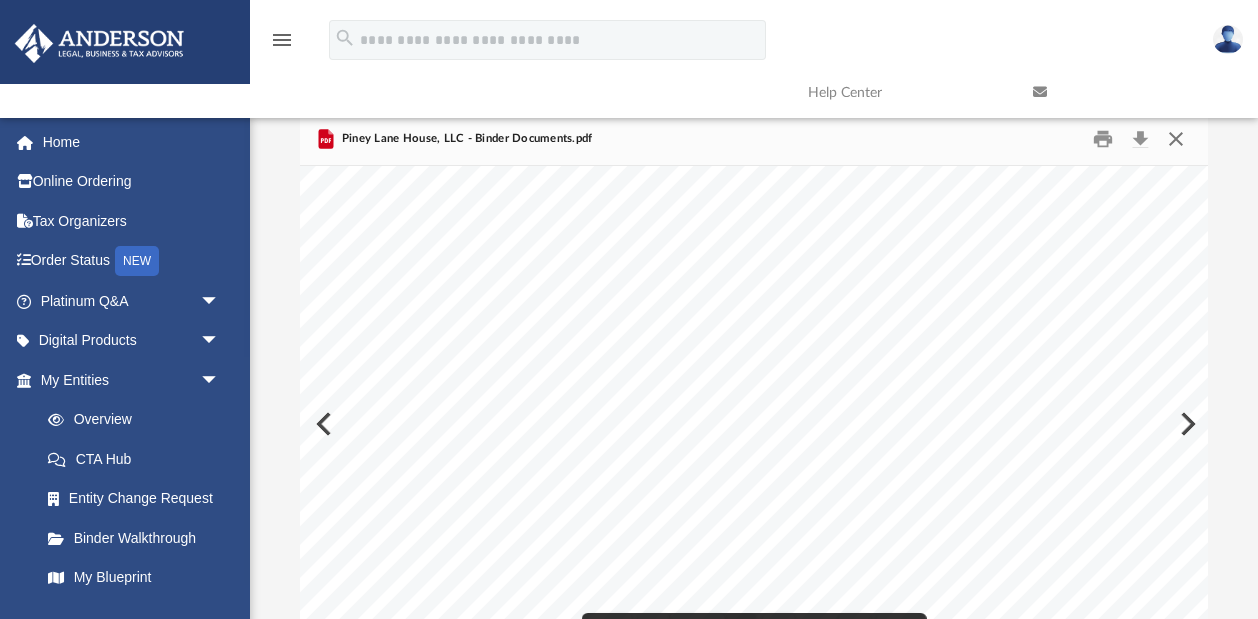 click at bounding box center (1176, 139) 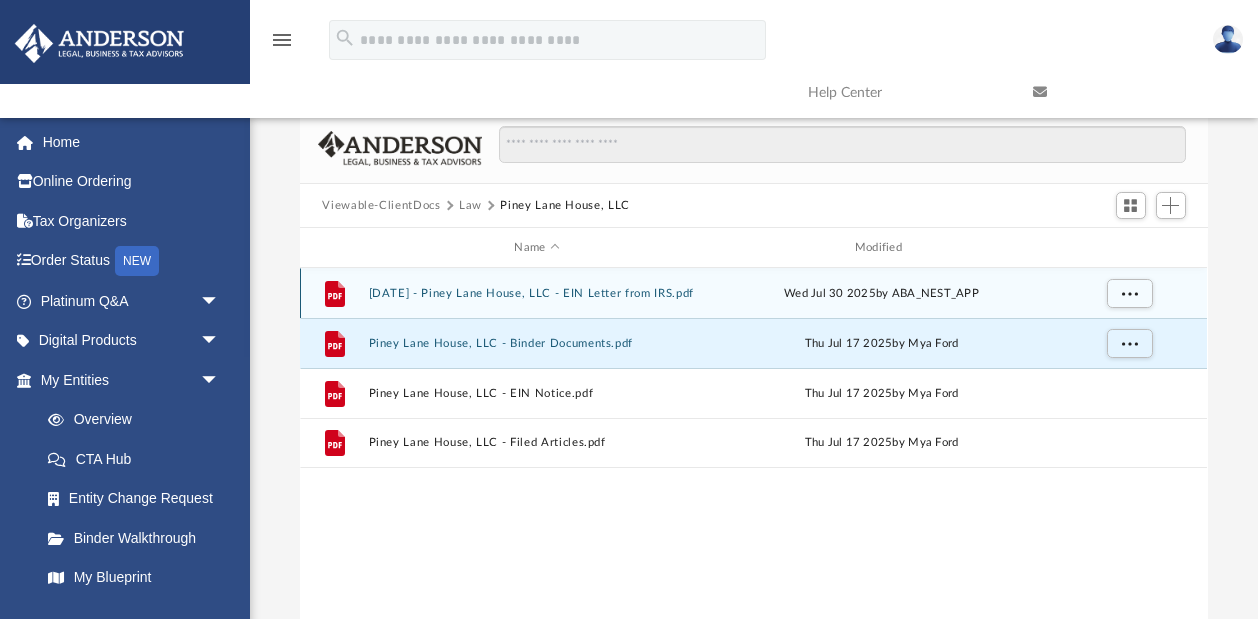 click on "[DATE] - Piney Lane House, LLC - EIN Letter from IRS.pdf" at bounding box center [537, 293] 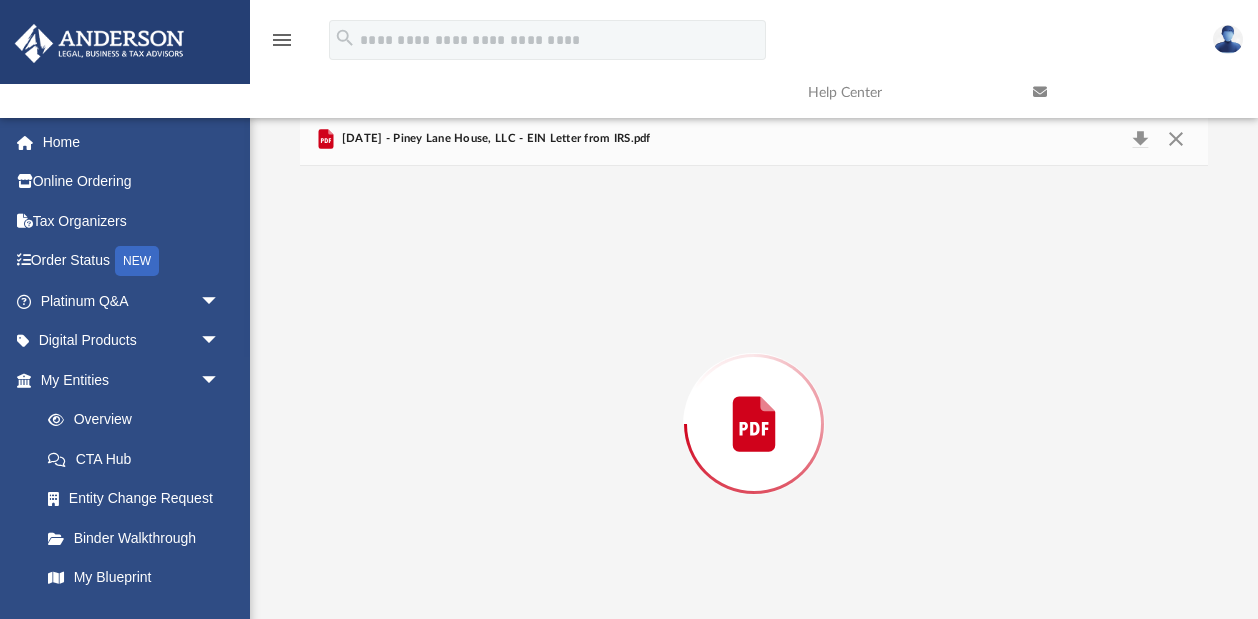 scroll, scrollTop: 63, scrollLeft: 0, axis: vertical 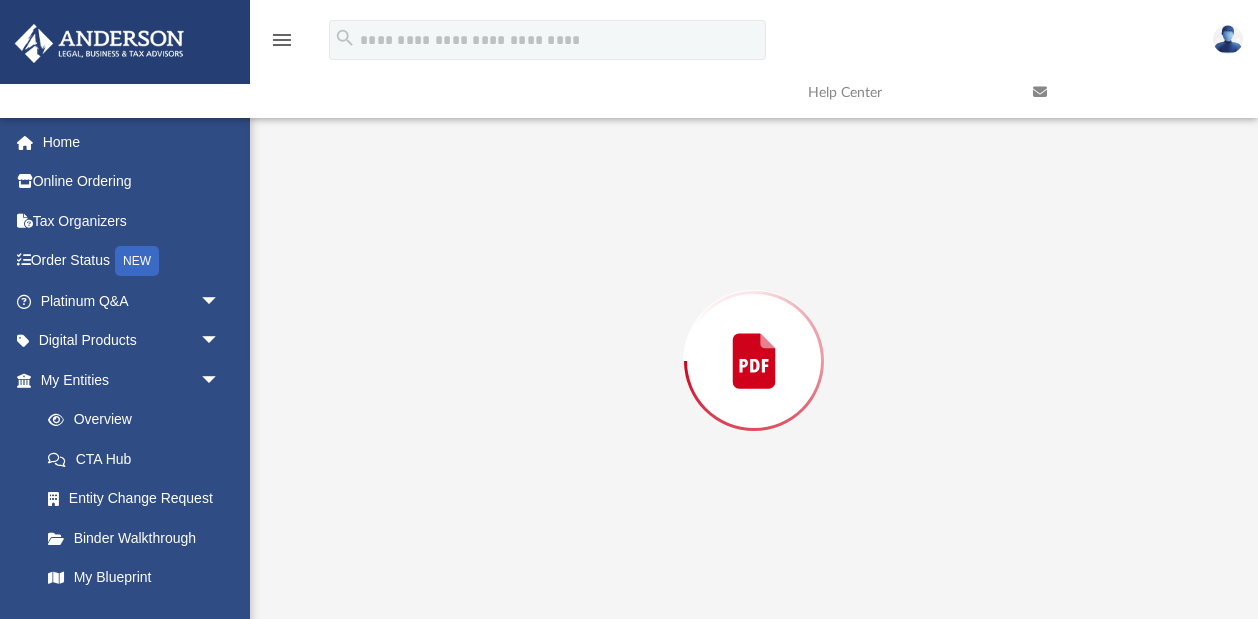 click at bounding box center [753, 361] 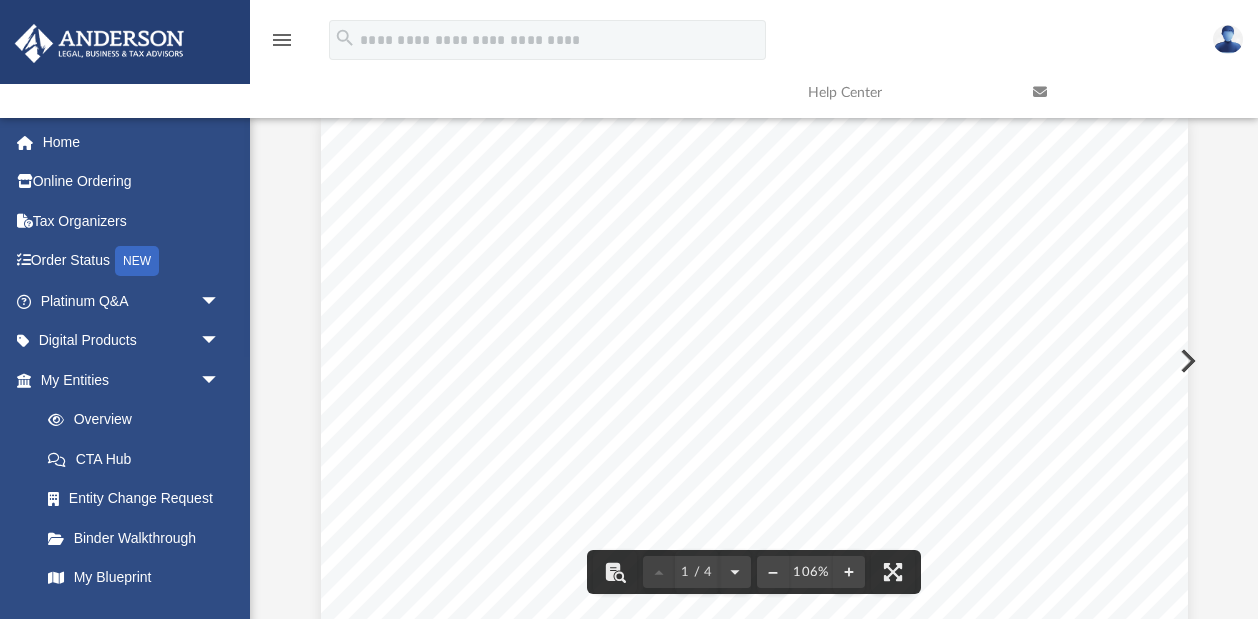 scroll, scrollTop: 0, scrollLeft: 0, axis: both 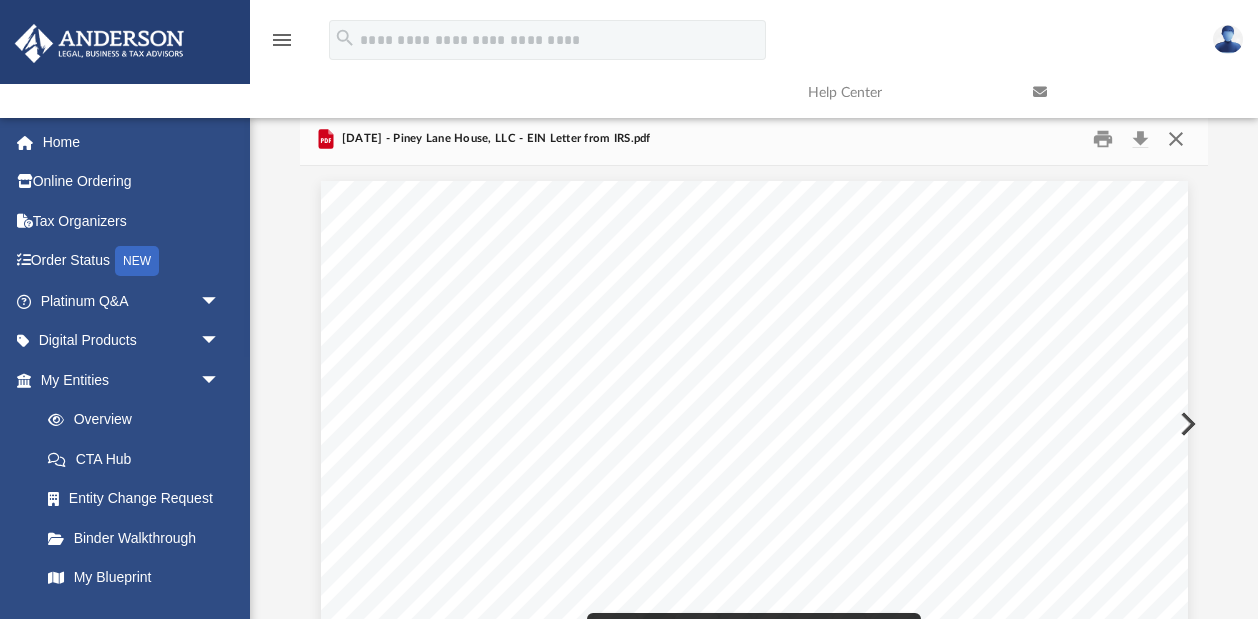 click at bounding box center (1176, 139) 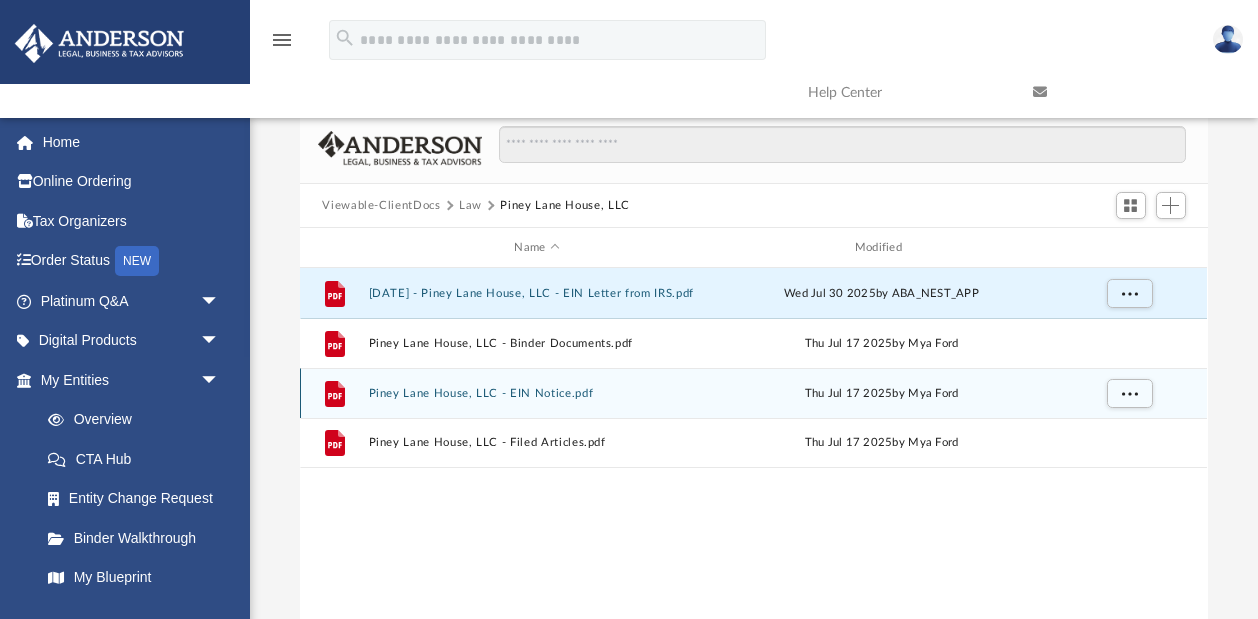 click on "File Piney Lane House, LLC - EIN Notice.pdf [DATE] by [FIRST] [LAST]" at bounding box center [753, 393] 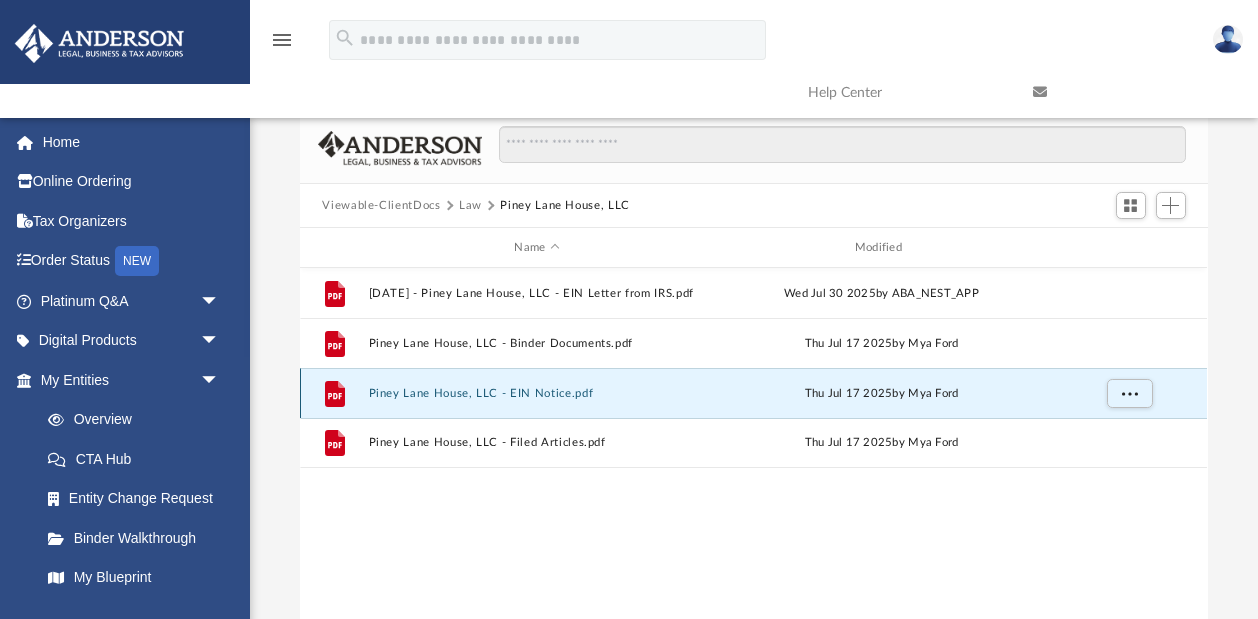 click on "Piney Lane House, LLC - EIN Notice.pdf" at bounding box center [537, 393] 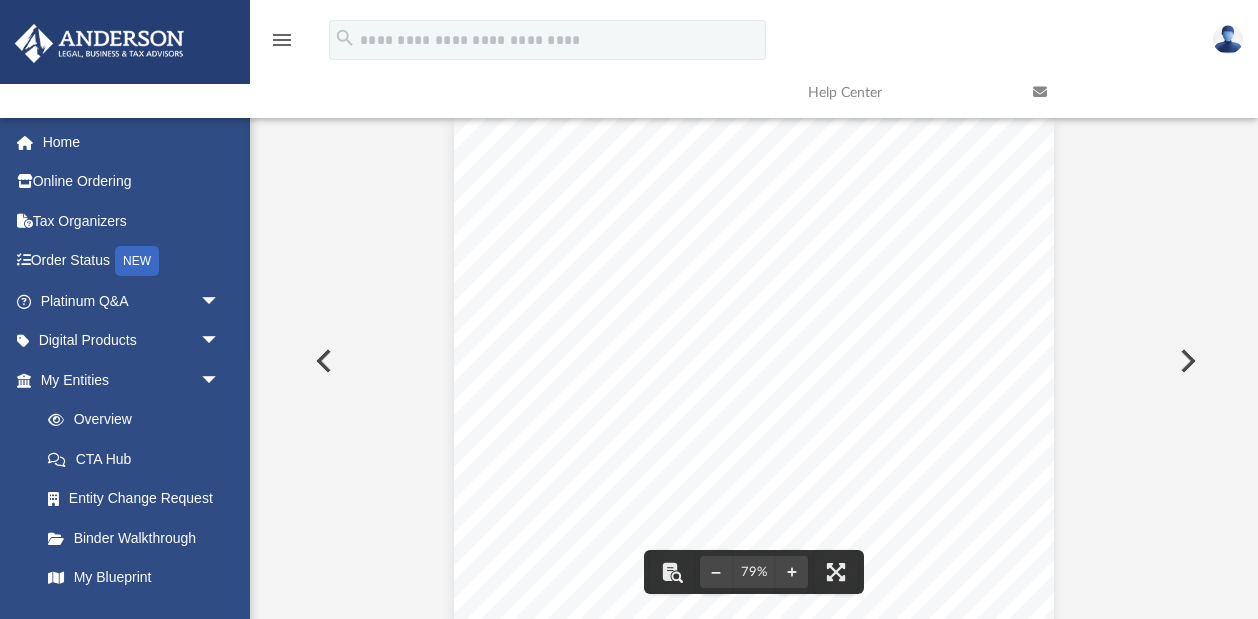 scroll, scrollTop: 0, scrollLeft: 0, axis: both 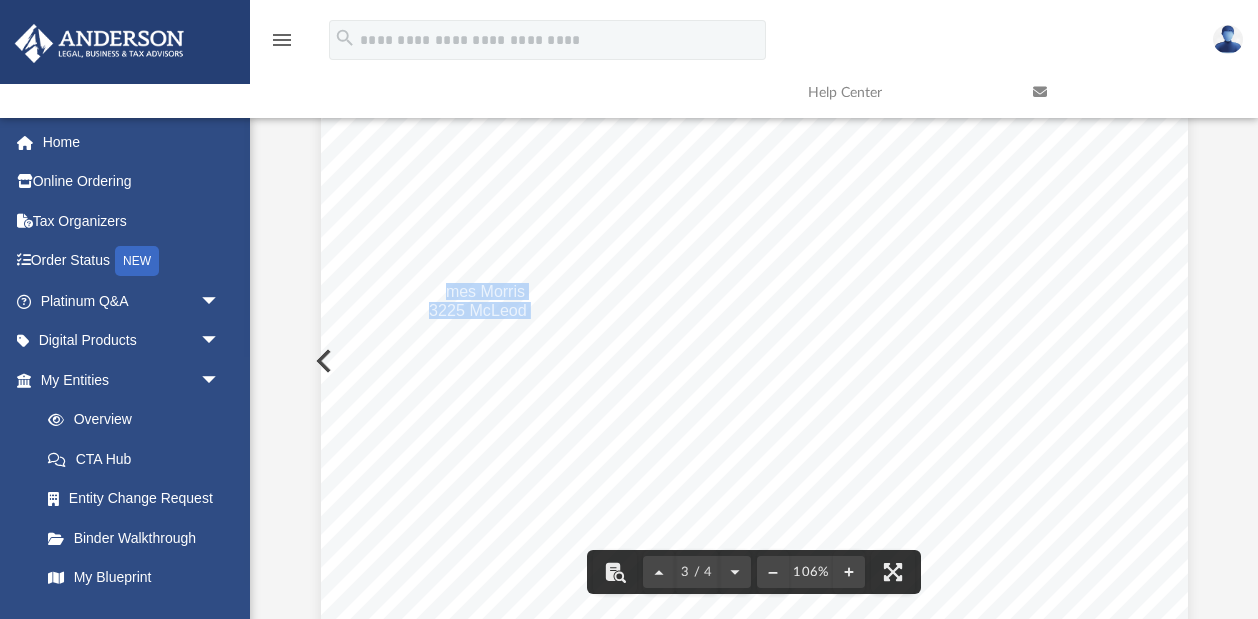 drag, startPoint x: 450, startPoint y: 289, endPoint x: 531, endPoint y: 310, distance: 83.677956 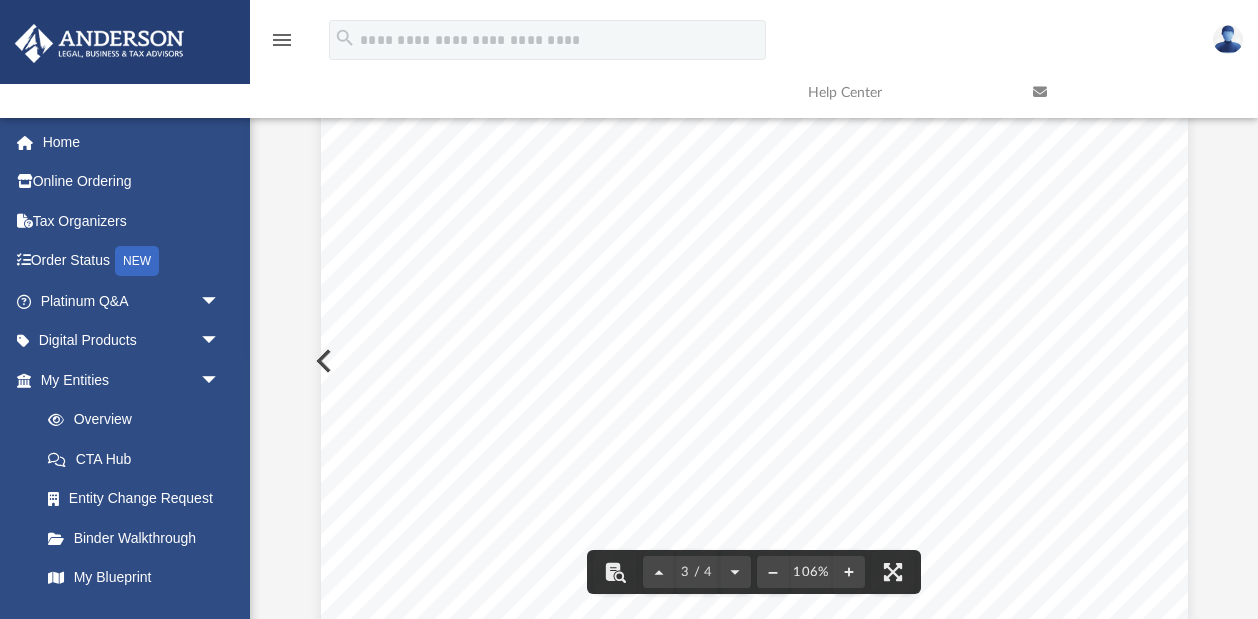 click on "[CITY], [STATE], [POSTAL_CODE]" at bounding box center [555, 329] 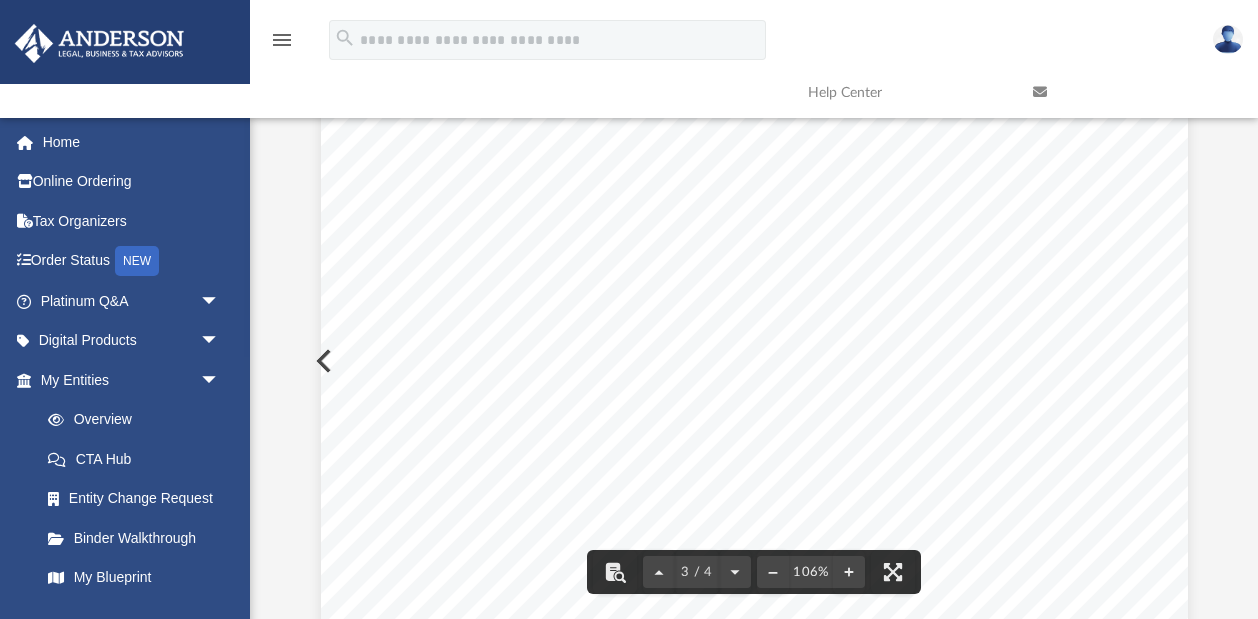 scroll, scrollTop: 2582, scrollLeft: 0, axis: vertical 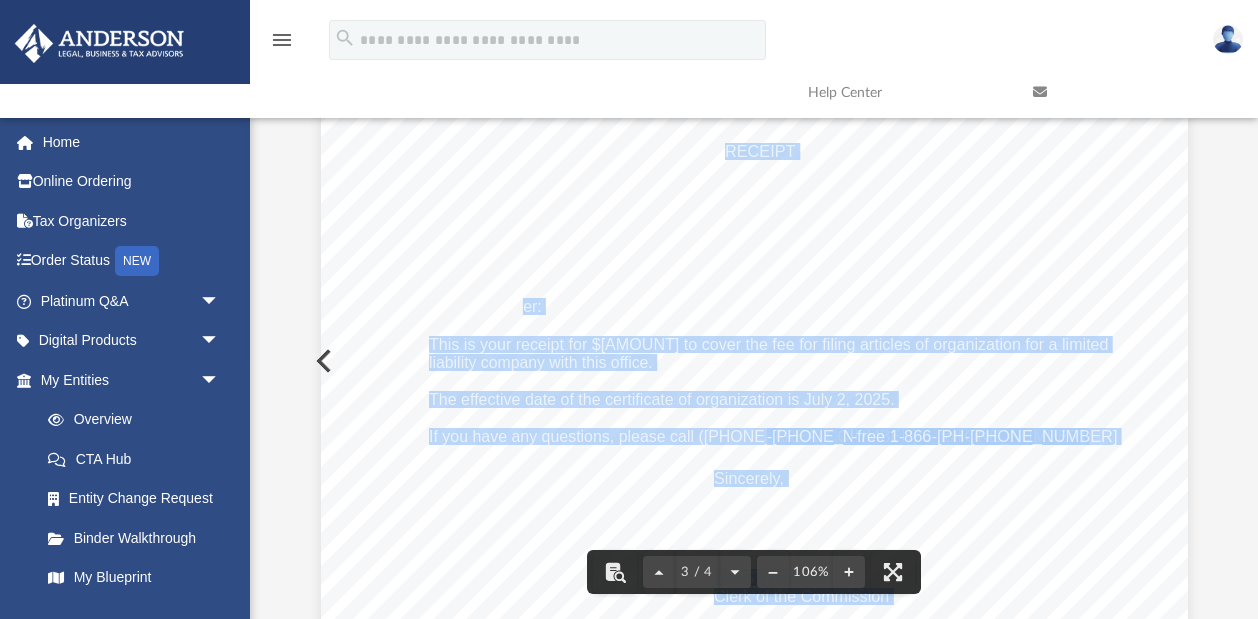 drag, startPoint x: 524, startPoint y: 300, endPoint x: 679, endPoint y: 377, distance: 173.07224 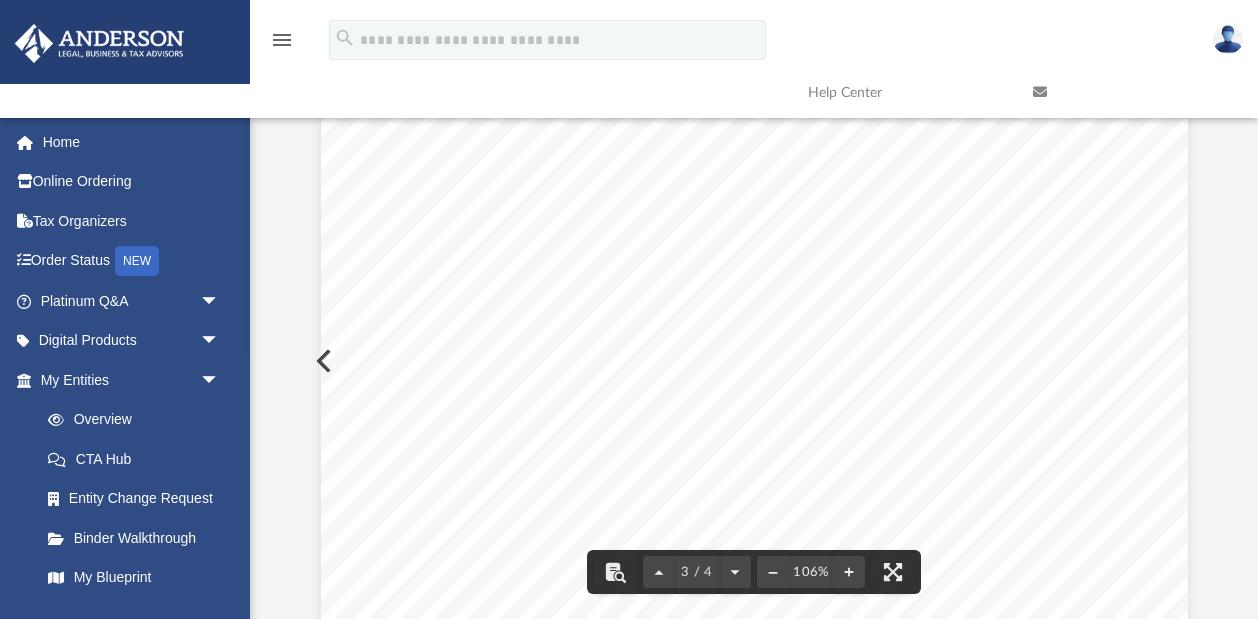 click on "The effective date of the certificate of organization is July 2, 2025." at bounding box center (662, 400) 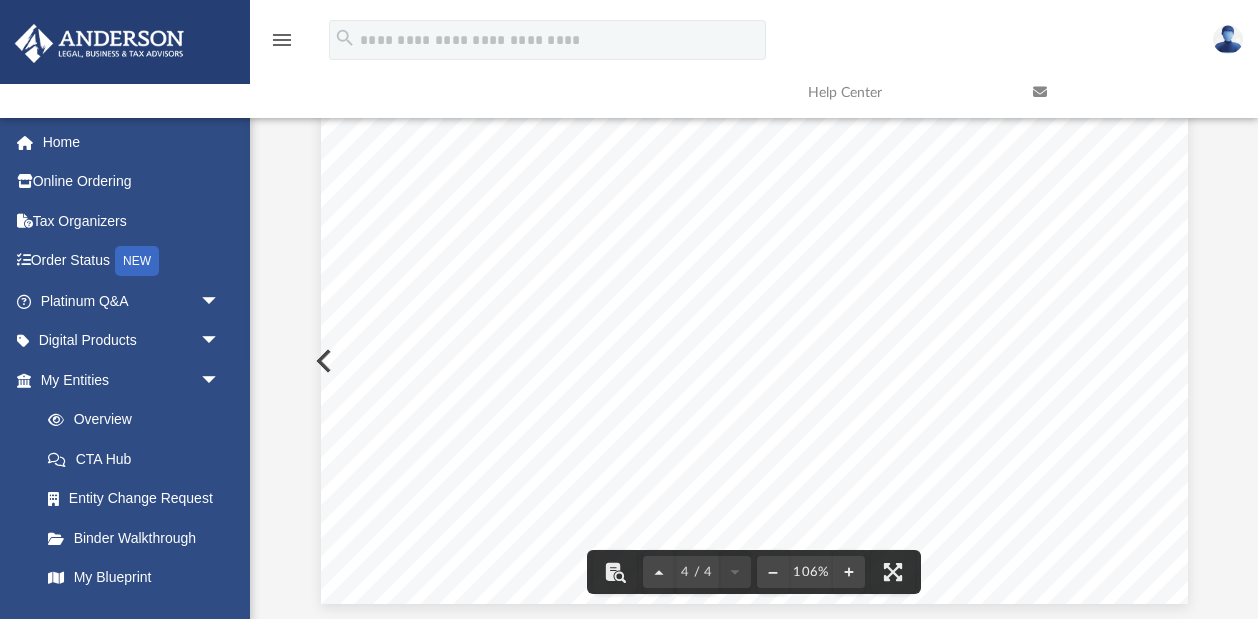 scroll, scrollTop: 4092, scrollLeft: 0, axis: vertical 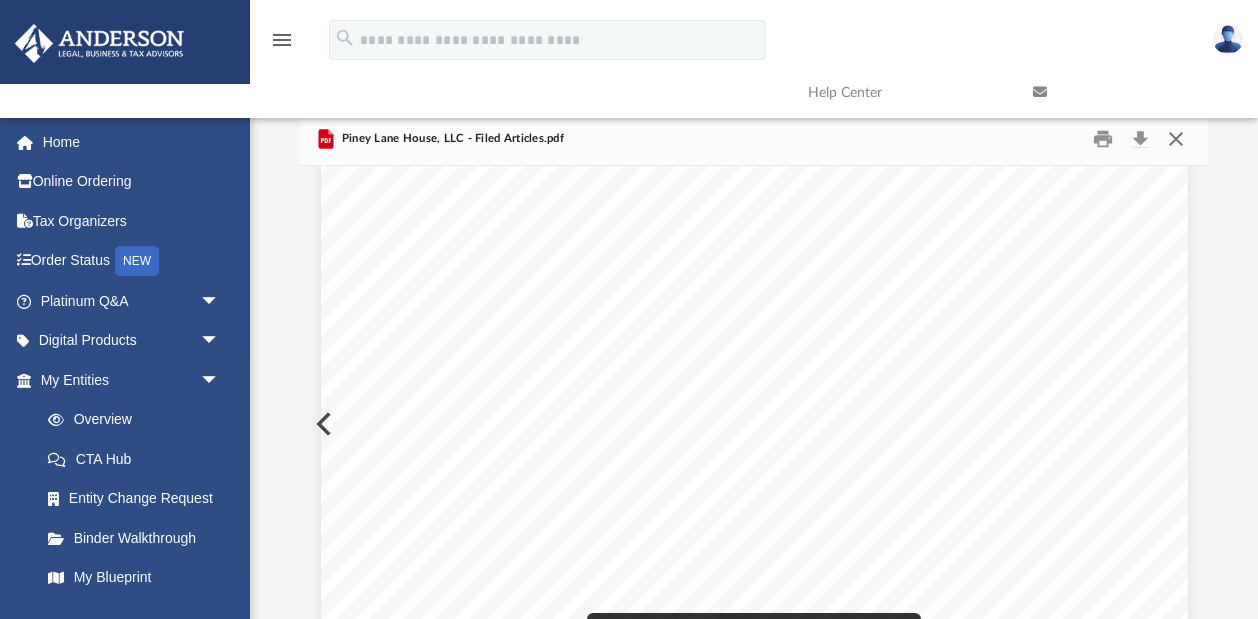 click at bounding box center (1176, 139) 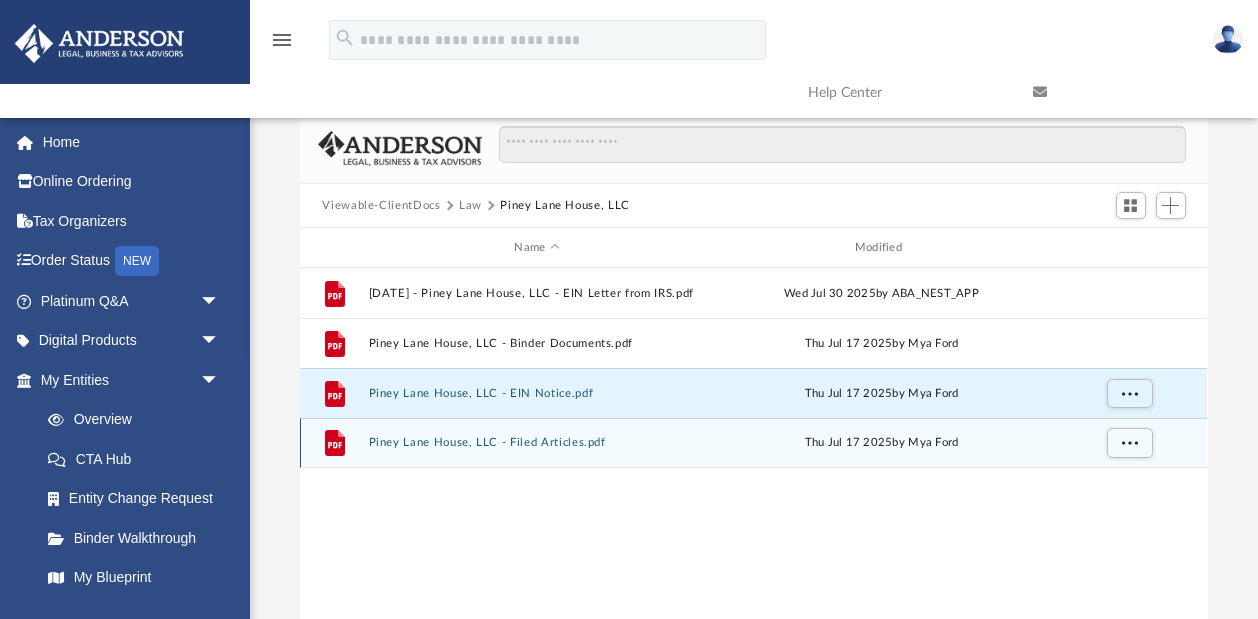 click on "Piney Lane House, LLC - Filed Articles.pdf" at bounding box center [537, 442] 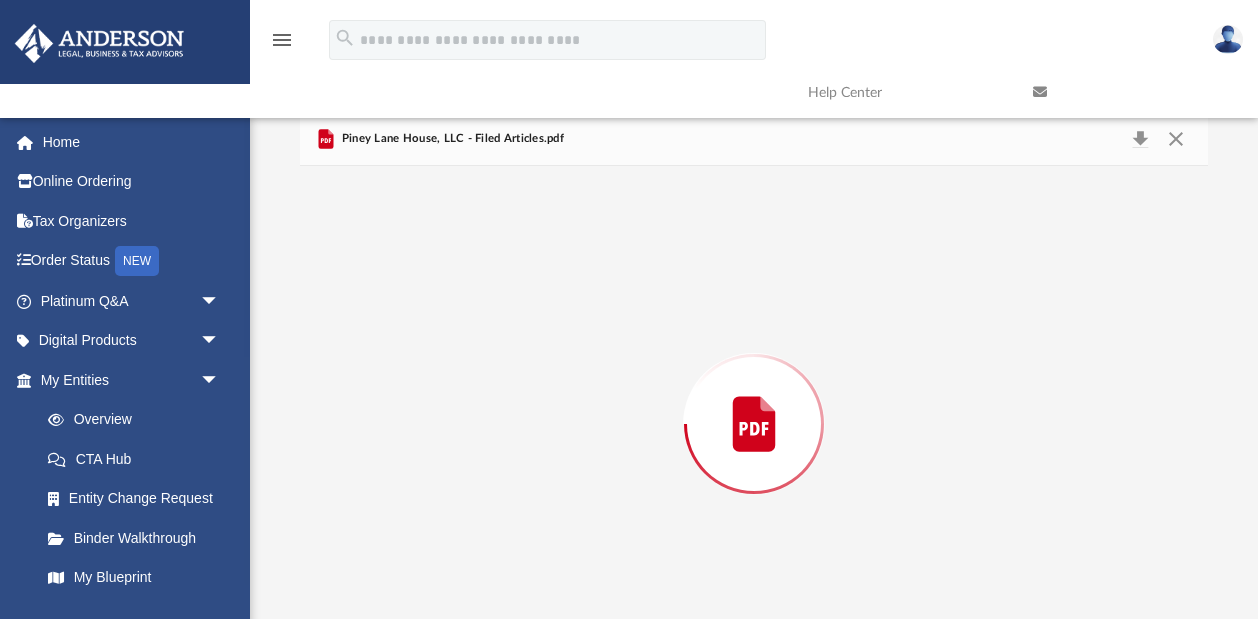 scroll, scrollTop: 63, scrollLeft: 0, axis: vertical 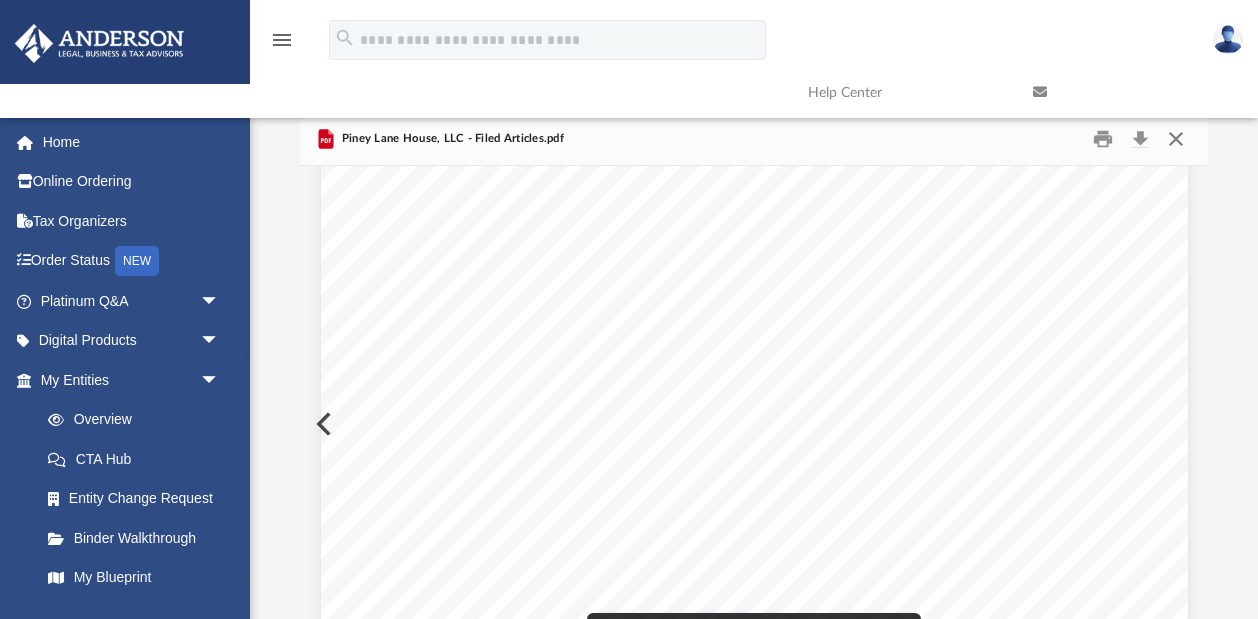 click at bounding box center [1176, 139] 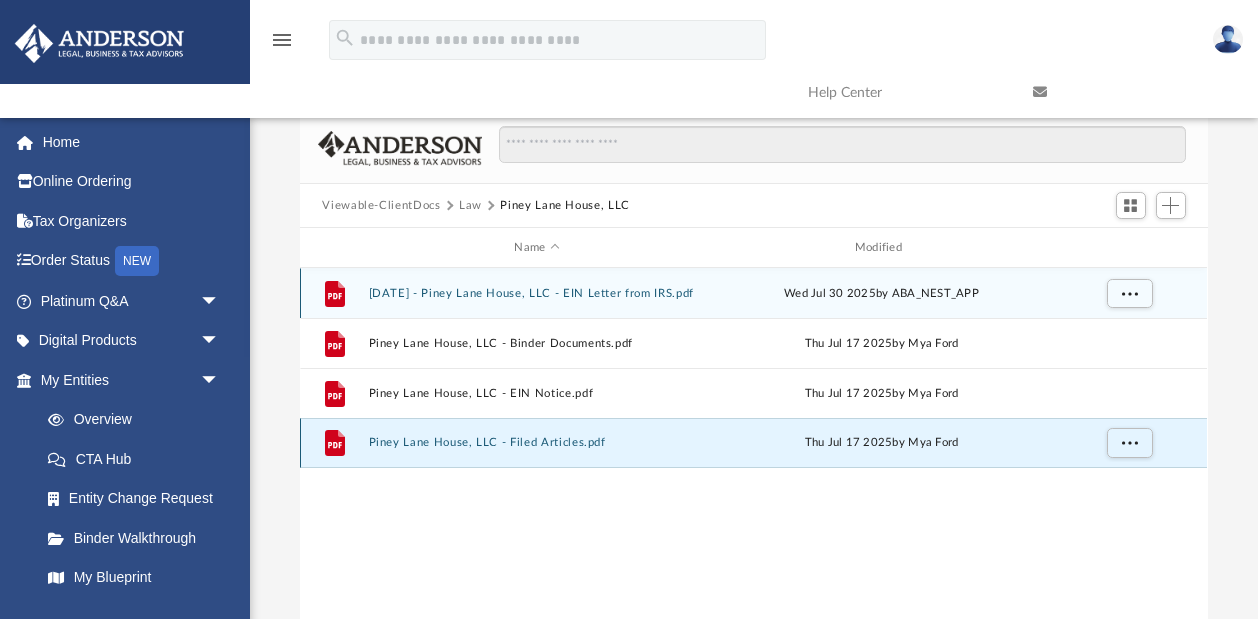 scroll, scrollTop: 0, scrollLeft: 0, axis: both 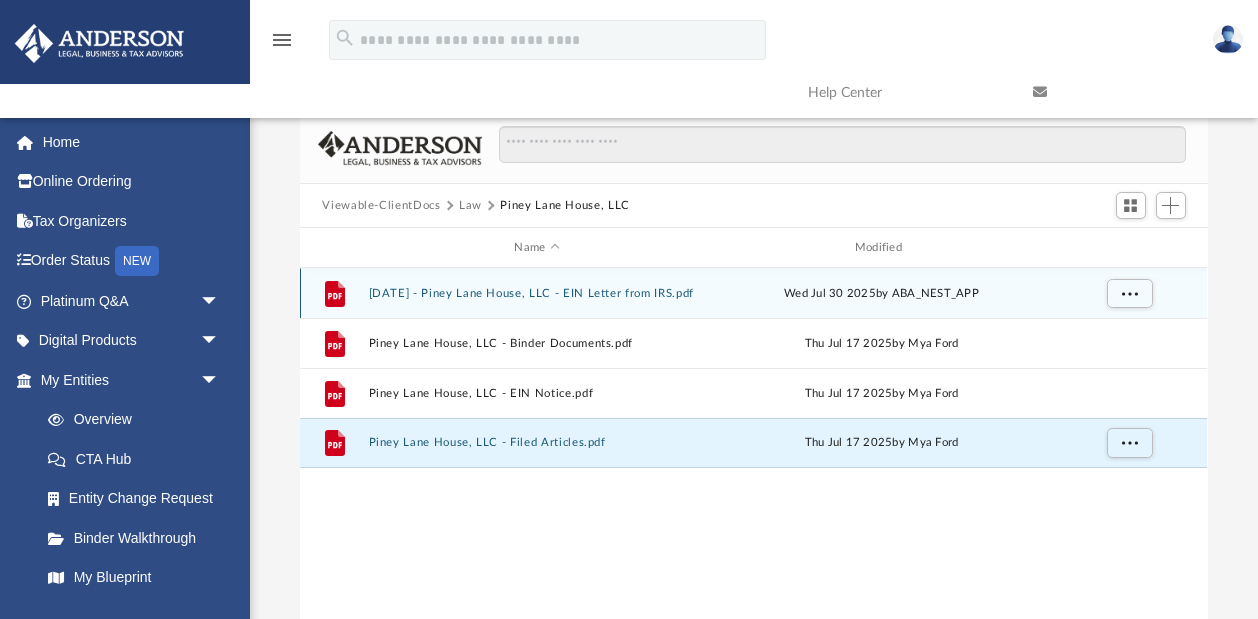 click on "[DATE] - Piney Lane House, LLC - EIN Letter from IRS.pdf [DATE] by [APP_NAME]" at bounding box center [753, 293] 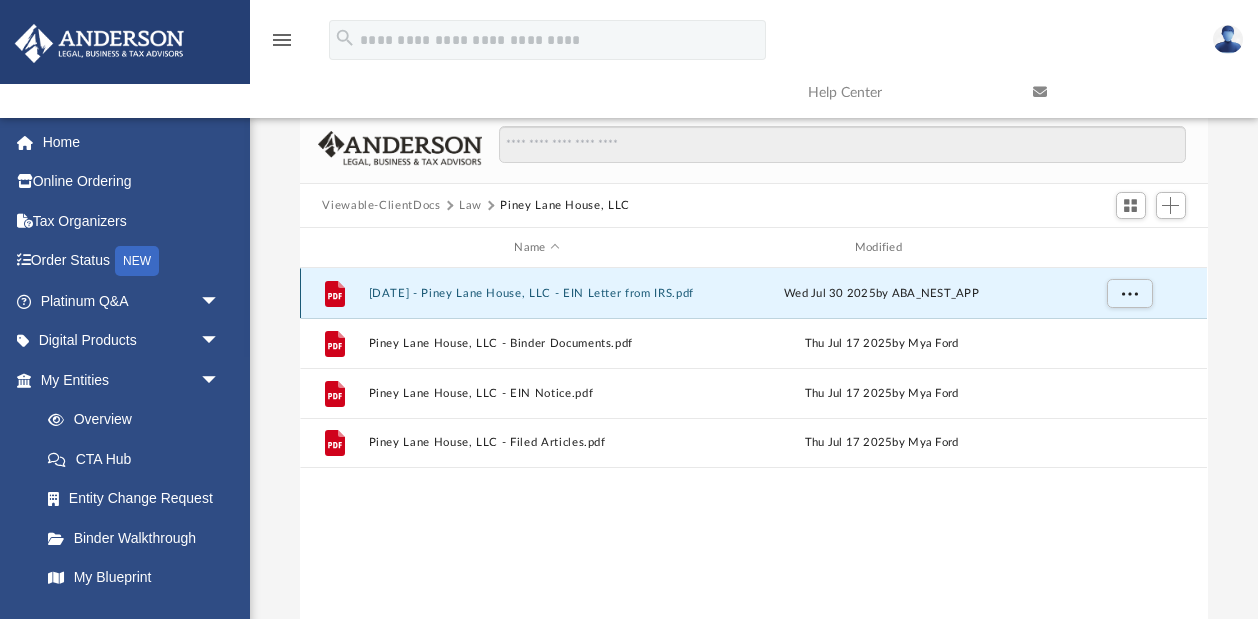 click on "[DATE] - Piney Lane House, LLC - EIN Letter from IRS.pdf" at bounding box center [537, 293] 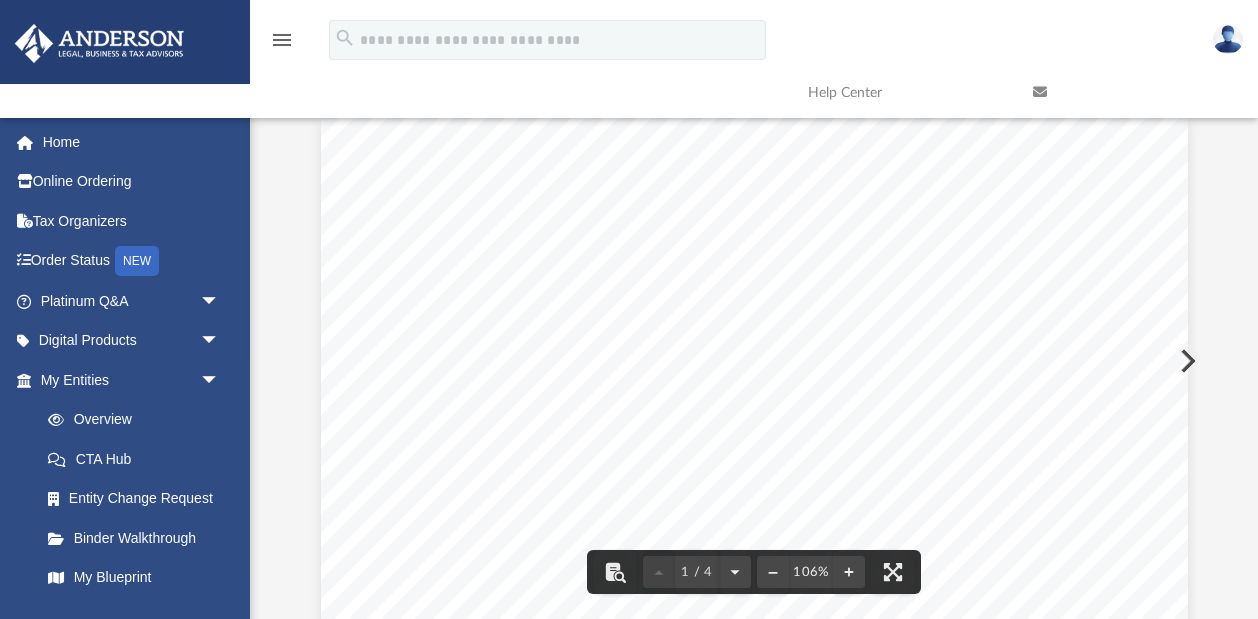 scroll, scrollTop: 0, scrollLeft: 0, axis: both 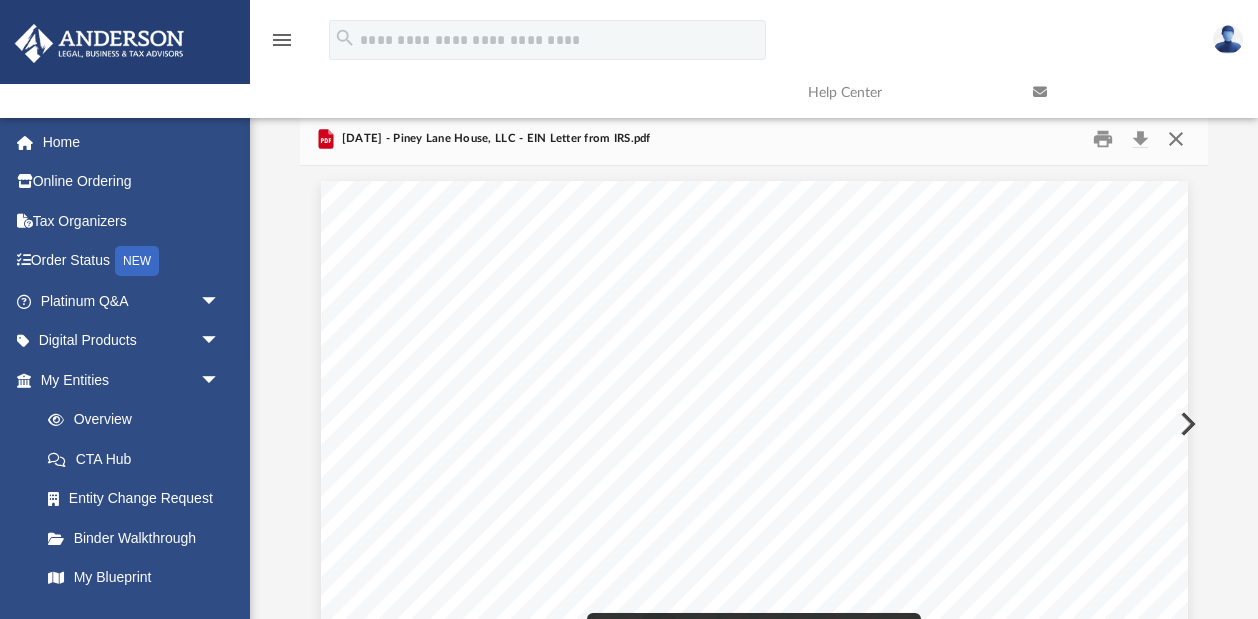 click at bounding box center (1176, 139) 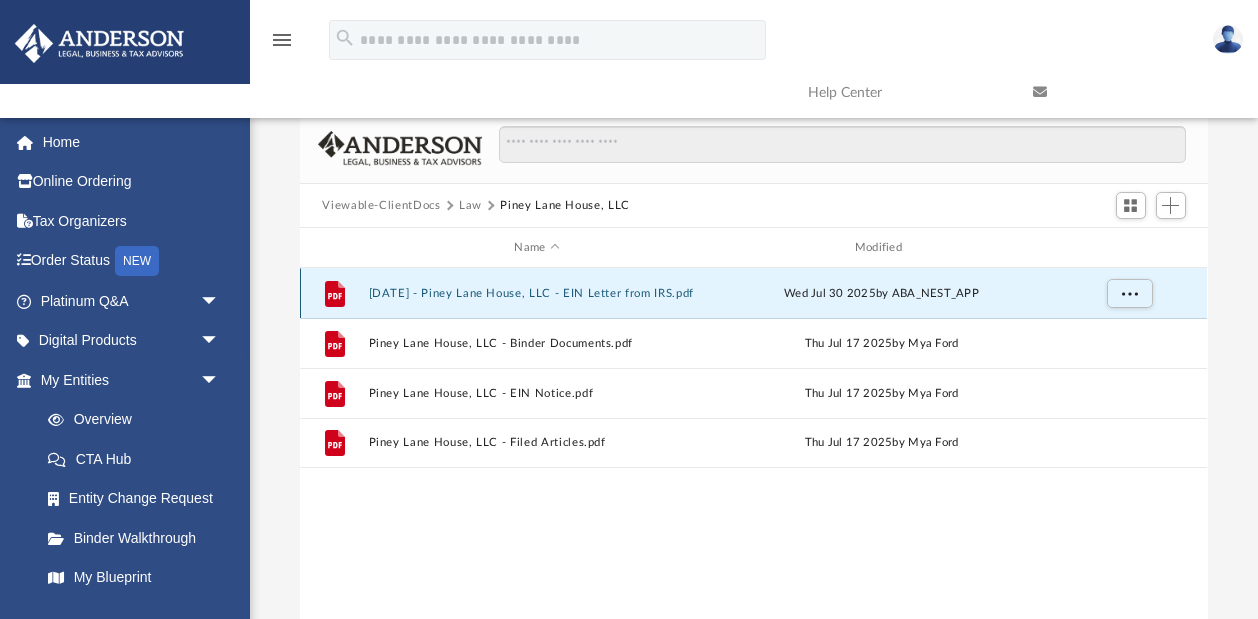 click on "[DATE] - Piney Lane House, LLC - EIN Letter from IRS.pdf" at bounding box center (537, 293) 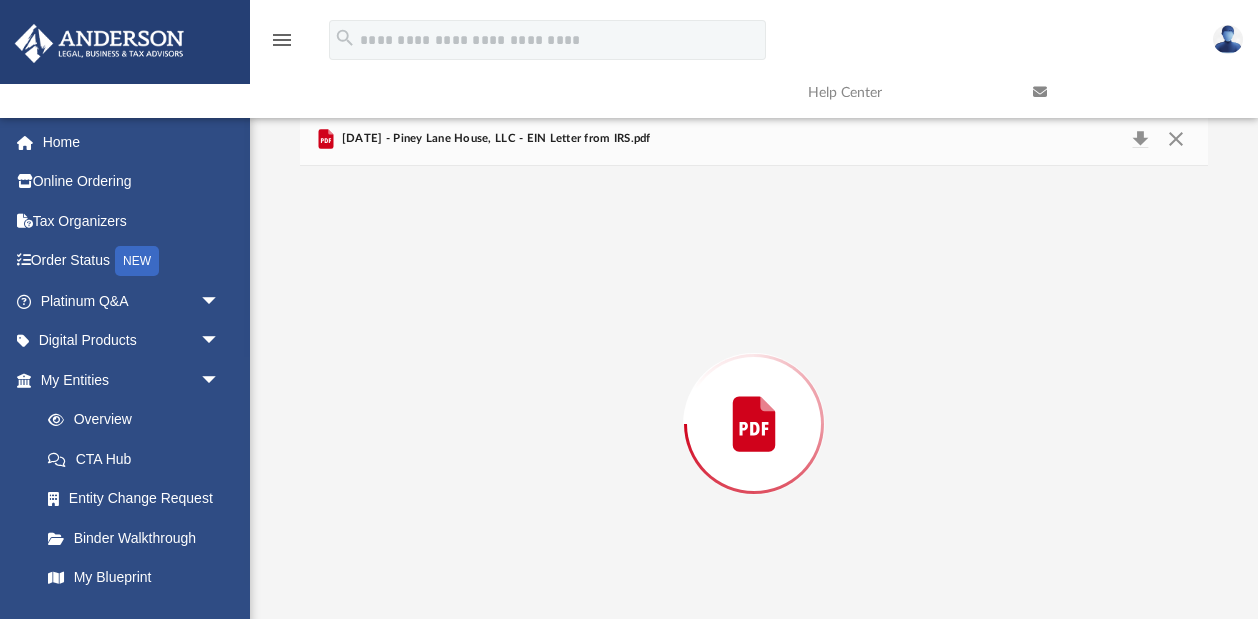 scroll, scrollTop: 63, scrollLeft: 0, axis: vertical 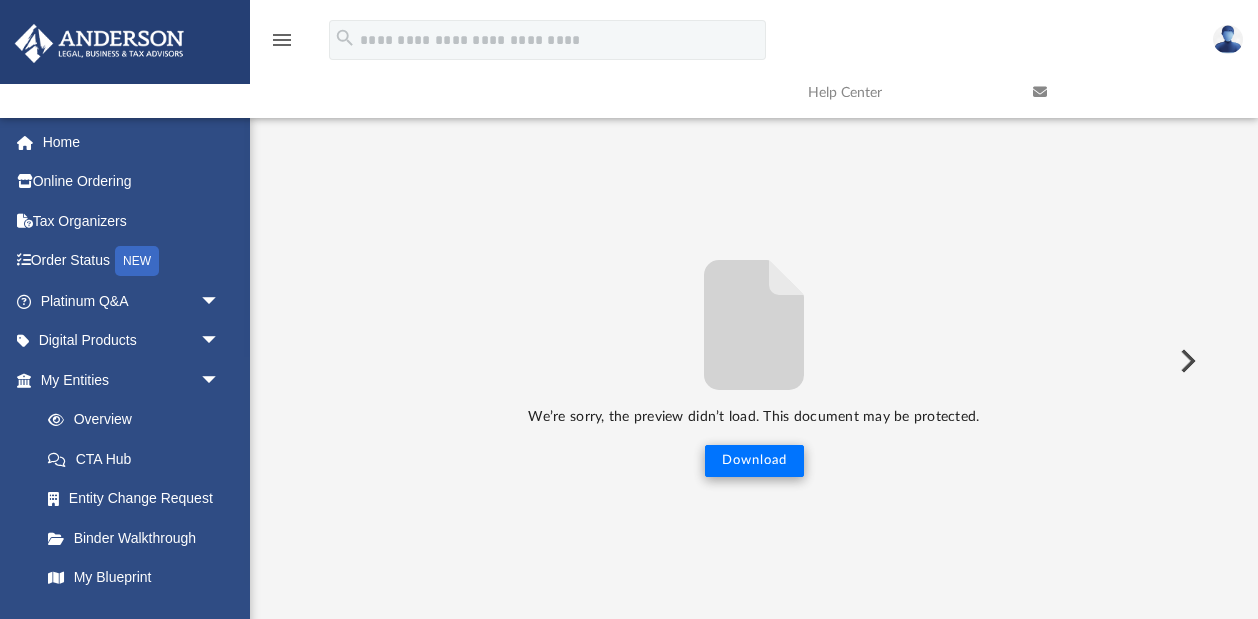 click on "Download" at bounding box center [754, 461] 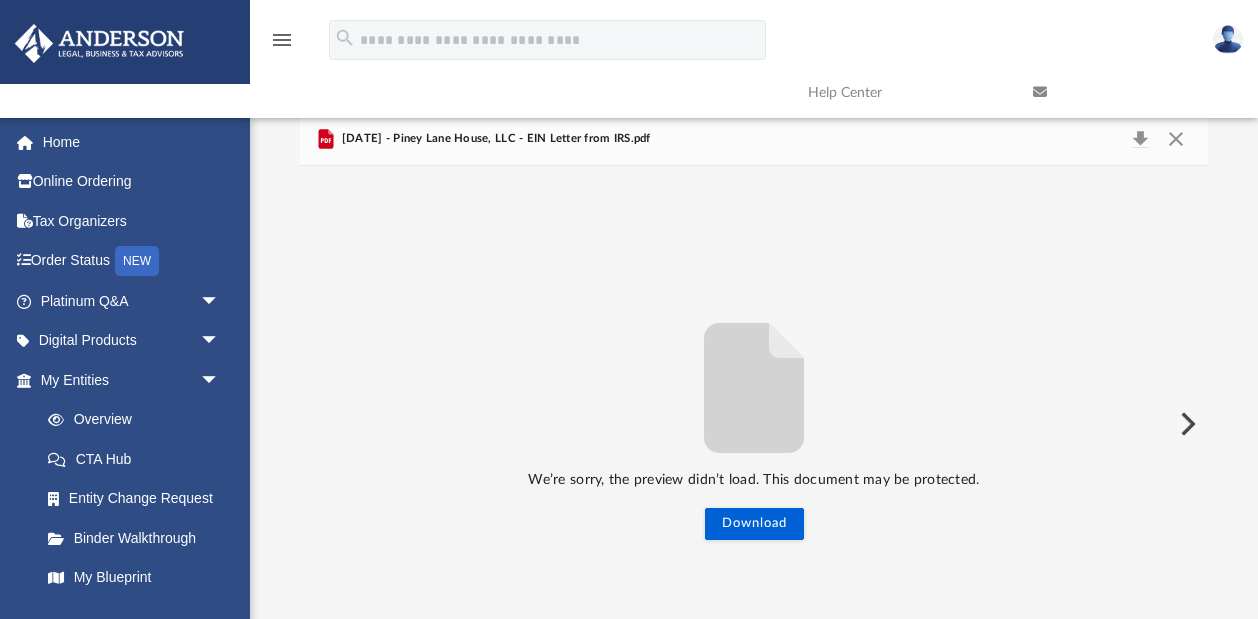 scroll, scrollTop: 0, scrollLeft: 0, axis: both 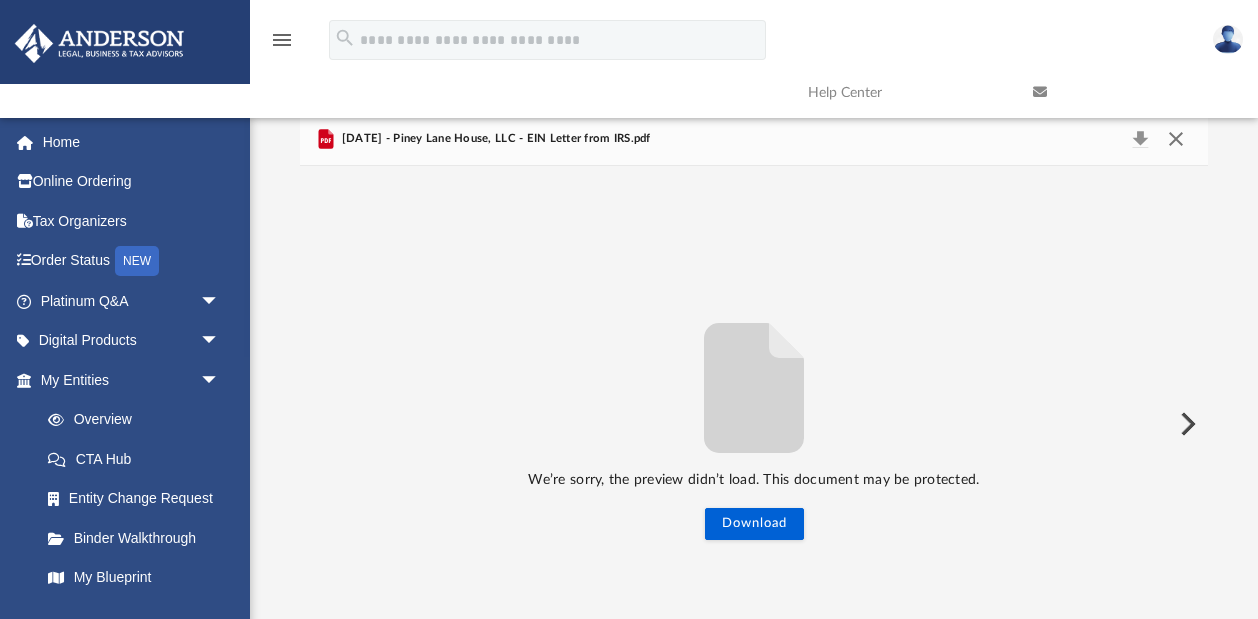 click at bounding box center (1176, 139) 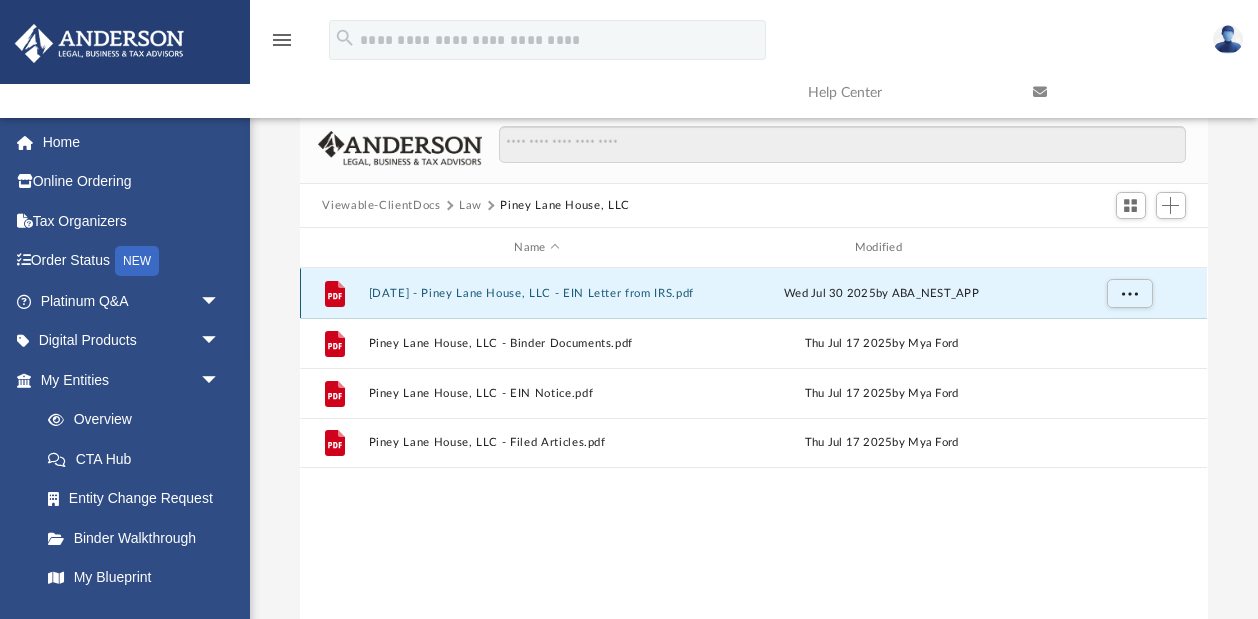 click on "[DATE] - Piney Lane House, LLC - EIN Letter from IRS.pdf" at bounding box center [537, 293] 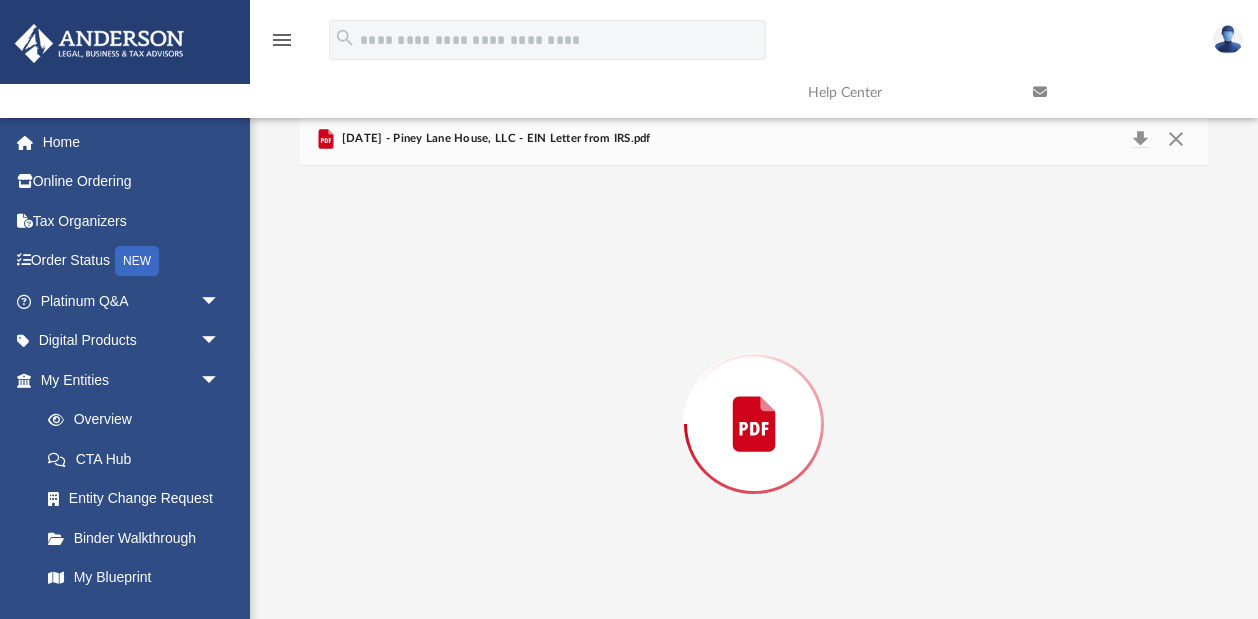 scroll, scrollTop: 63, scrollLeft: 0, axis: vertical 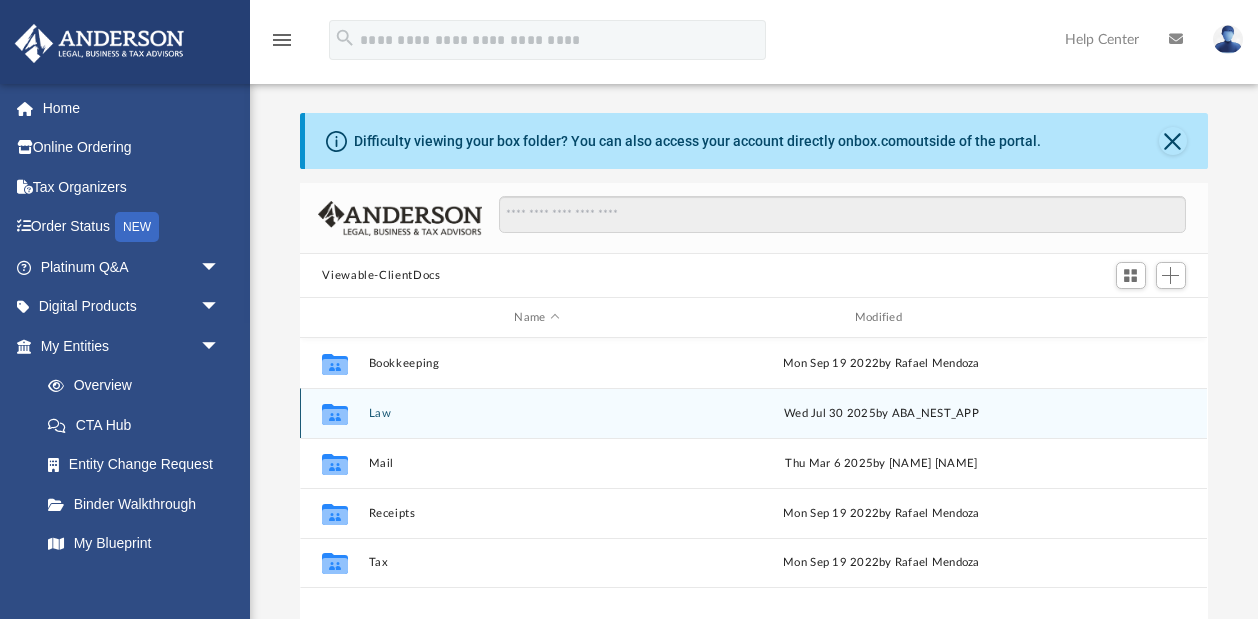 click on "Collaborated Folder Law Wed Jul 30 2025  by ABA_NEST_APP" at bounding box center (753, 413) 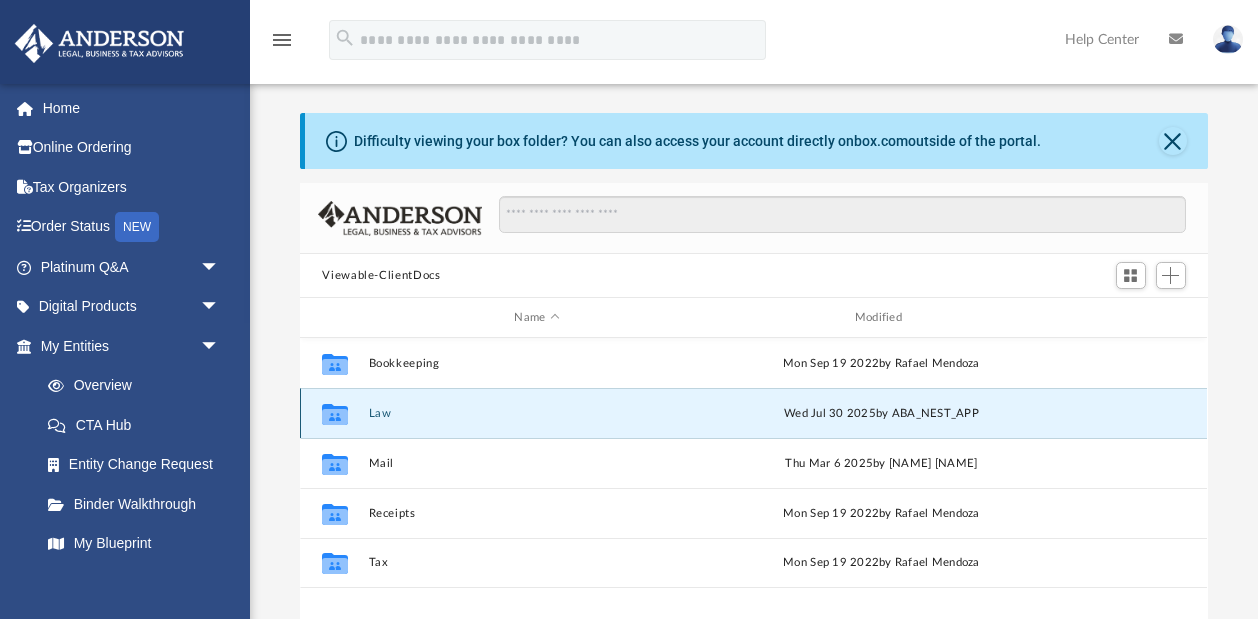 click on "Law" at bounding box center (537, 413) 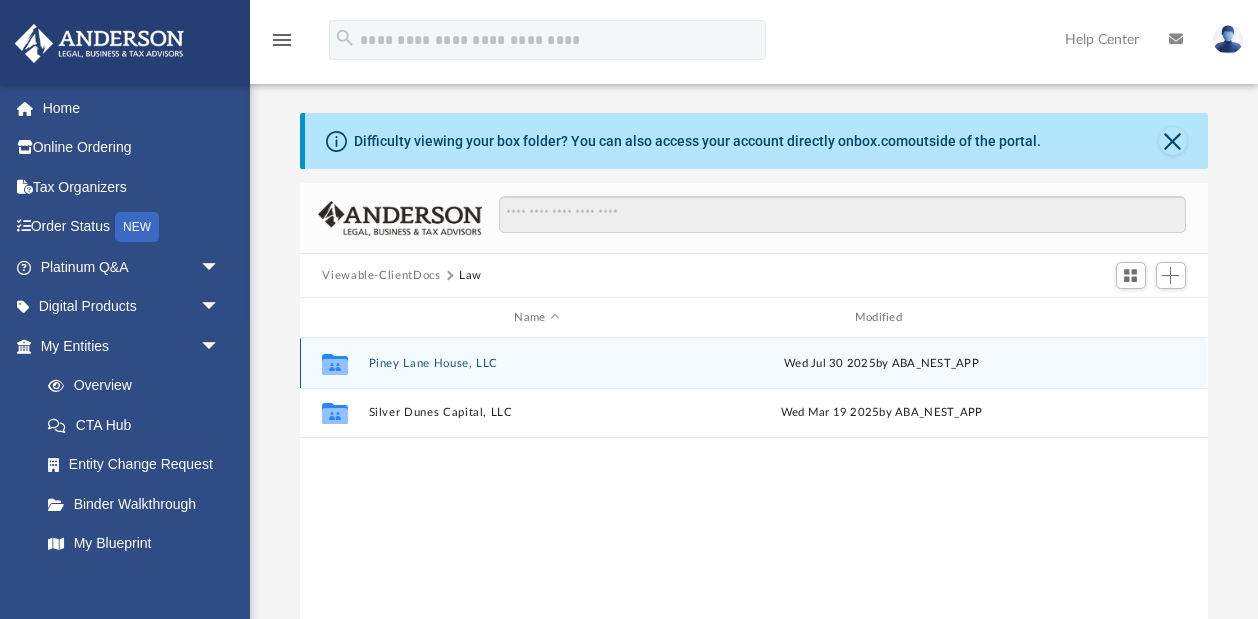click on "Piney Lane House, LLC" at bounding box center (537, 363) 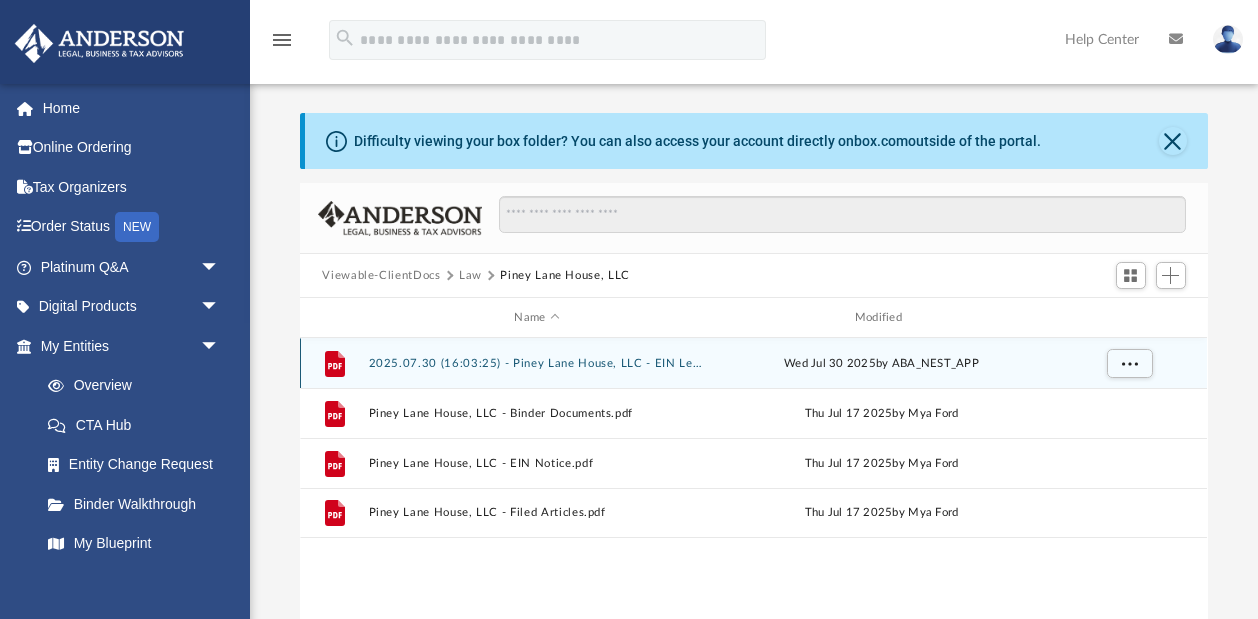 click on "2025.07.30 (16:03:25) - Piney Lane House, LLC - EIN Letter from IRS.pdf" at bounding box center [537, 363] 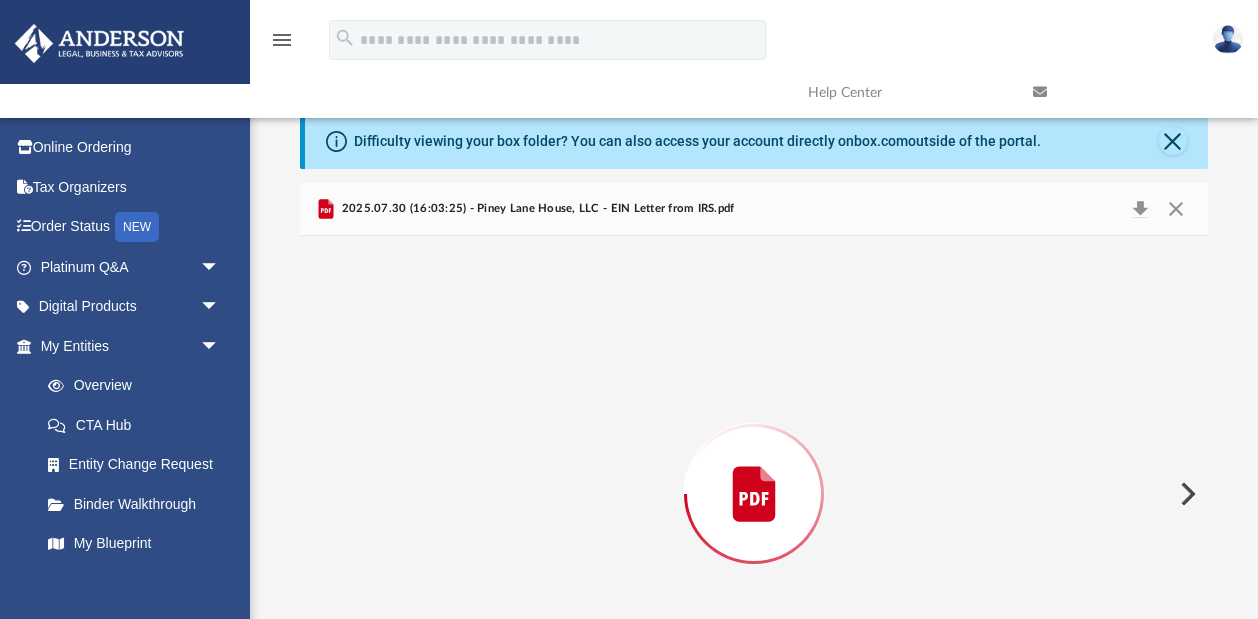 scroll, scrollTop: 133, scrollLeft: 0, axis: vertical 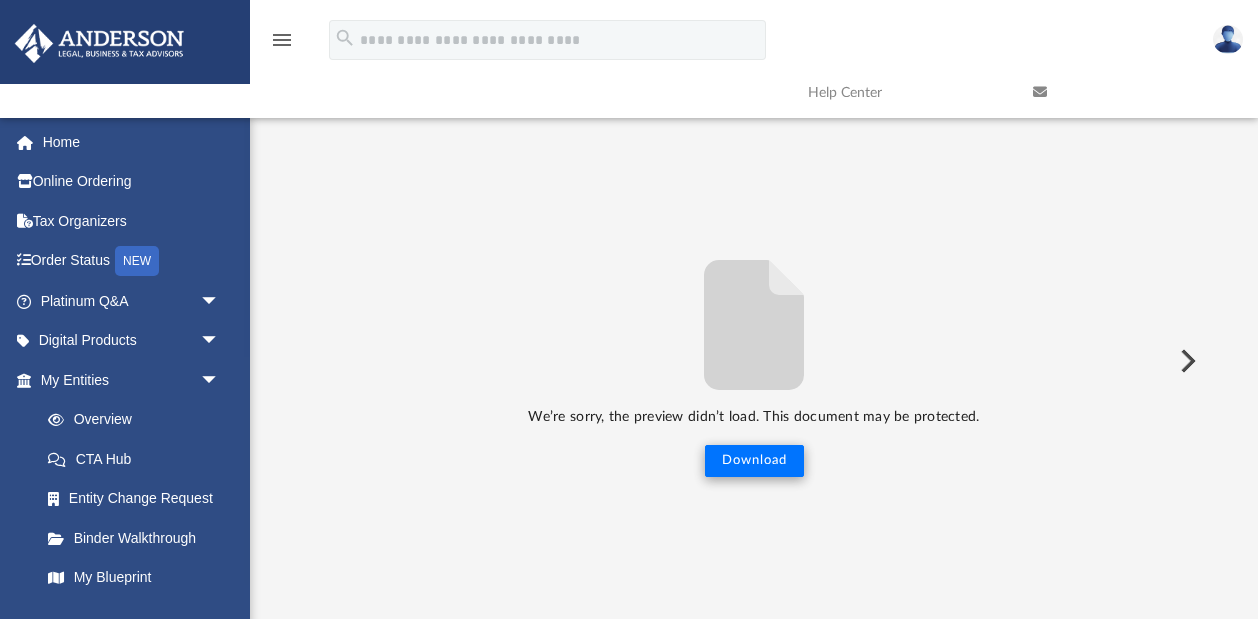 click on "Download" at bounding box center (754, 461) 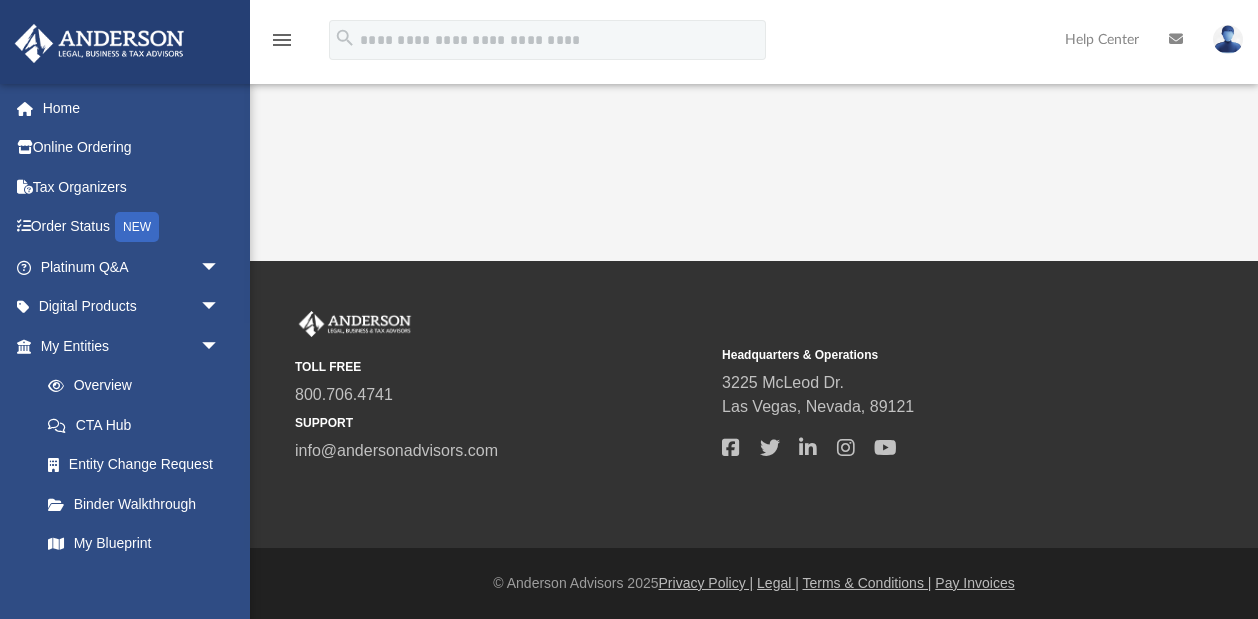 scroll, scrollTop: 133, scrollLeft: 0, axis: vertical 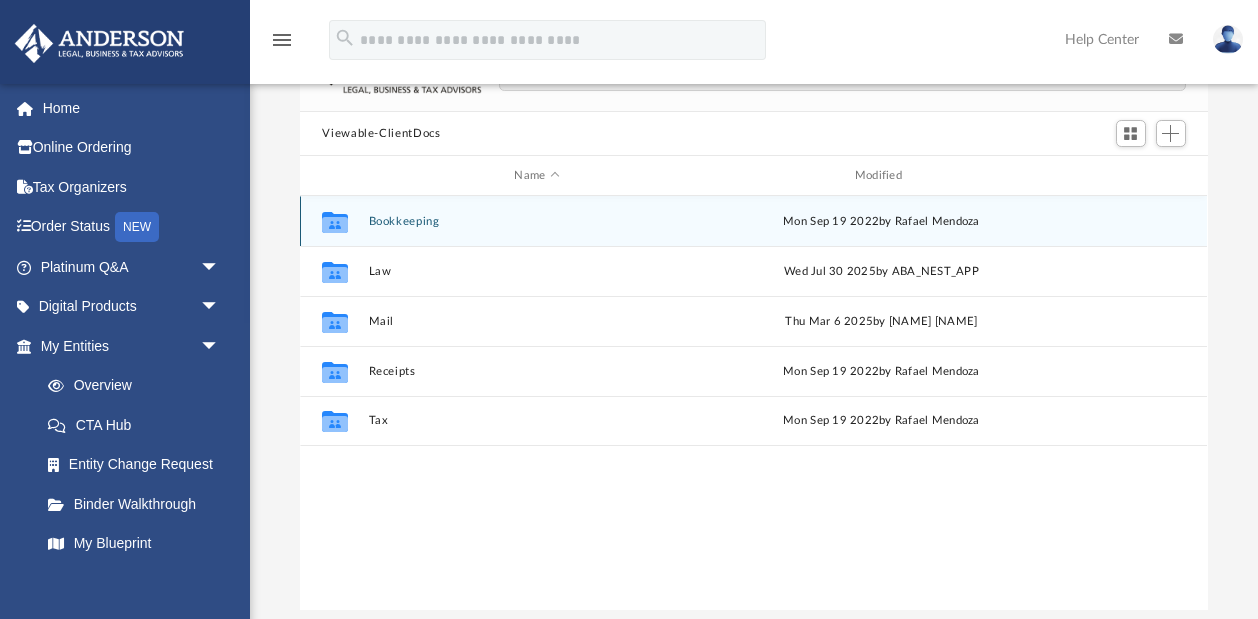 click on "Bookkeeping" at bounding box center (537, 221) 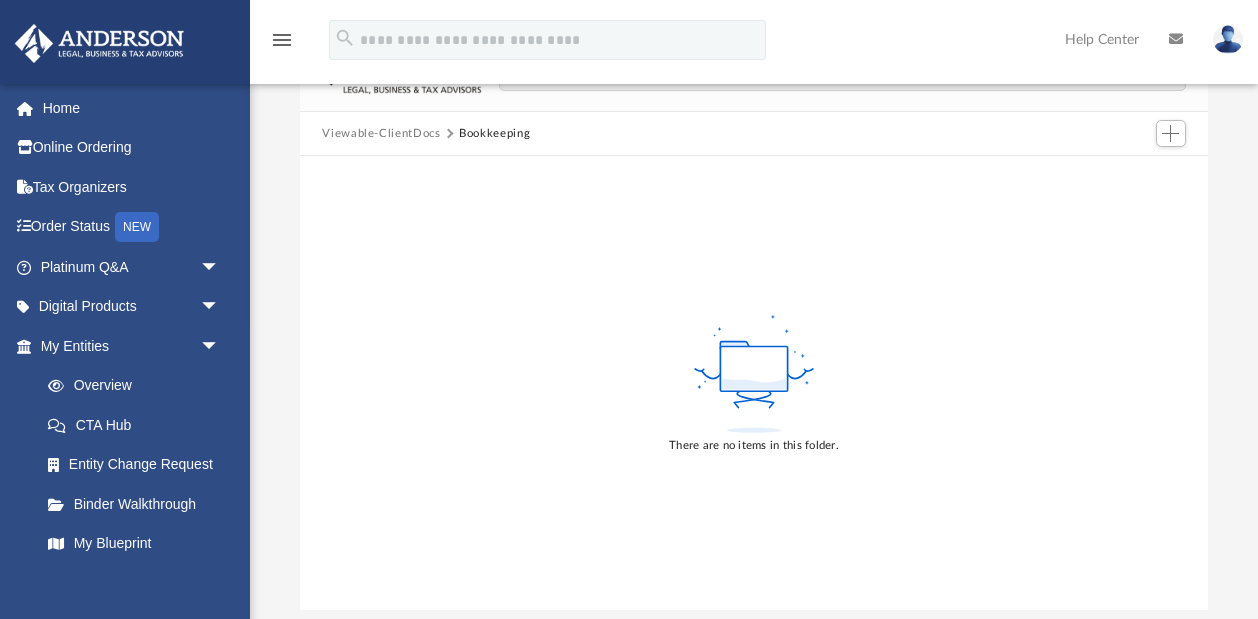 click on "Viewable-ClientDocs" at bounding box center (381, 134) 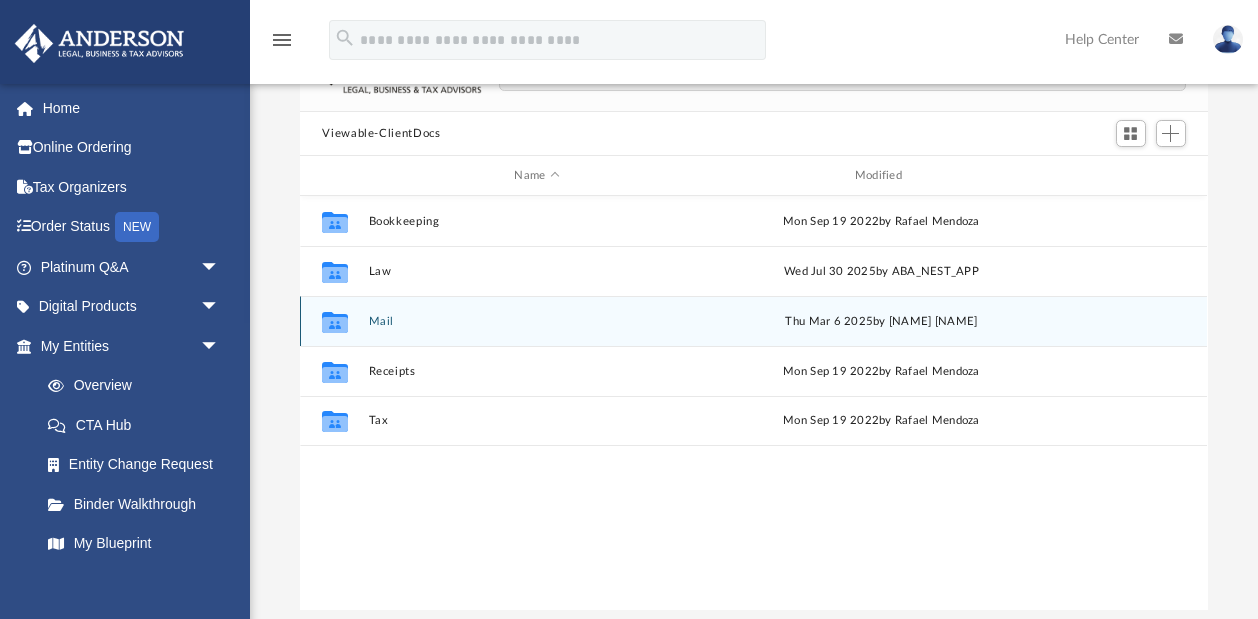 scroll, scrollTop: 1, scrollLeft: 1, axis: both 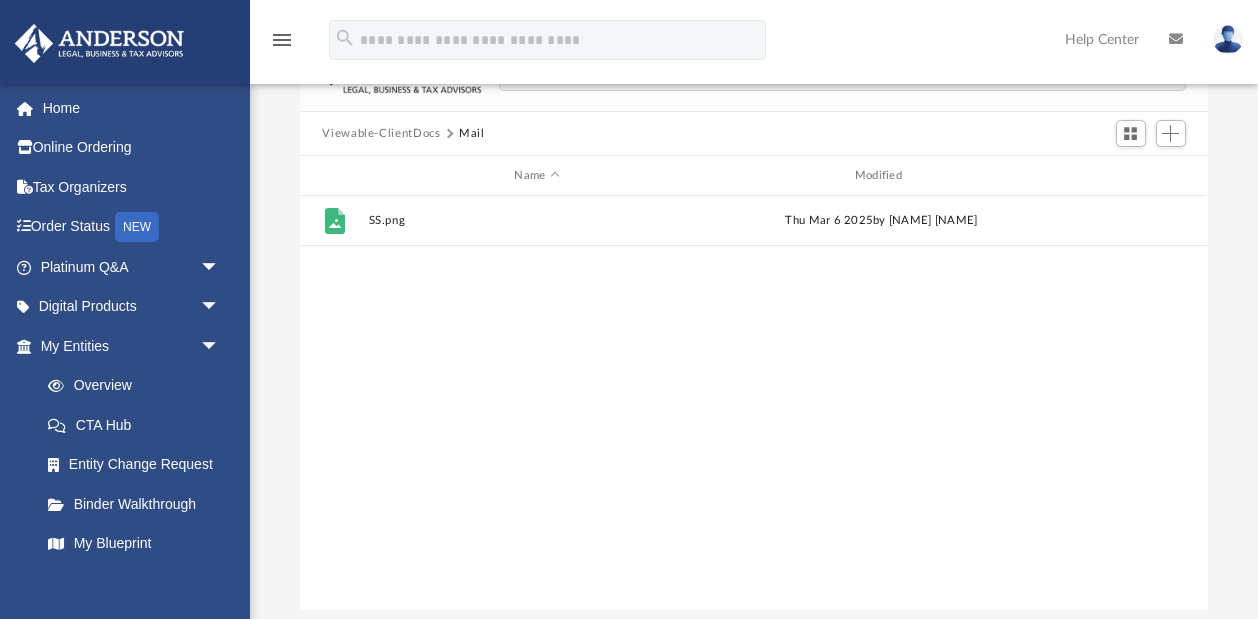 click on "Viewable-ClientDocs" at bounding box center [381, 134] 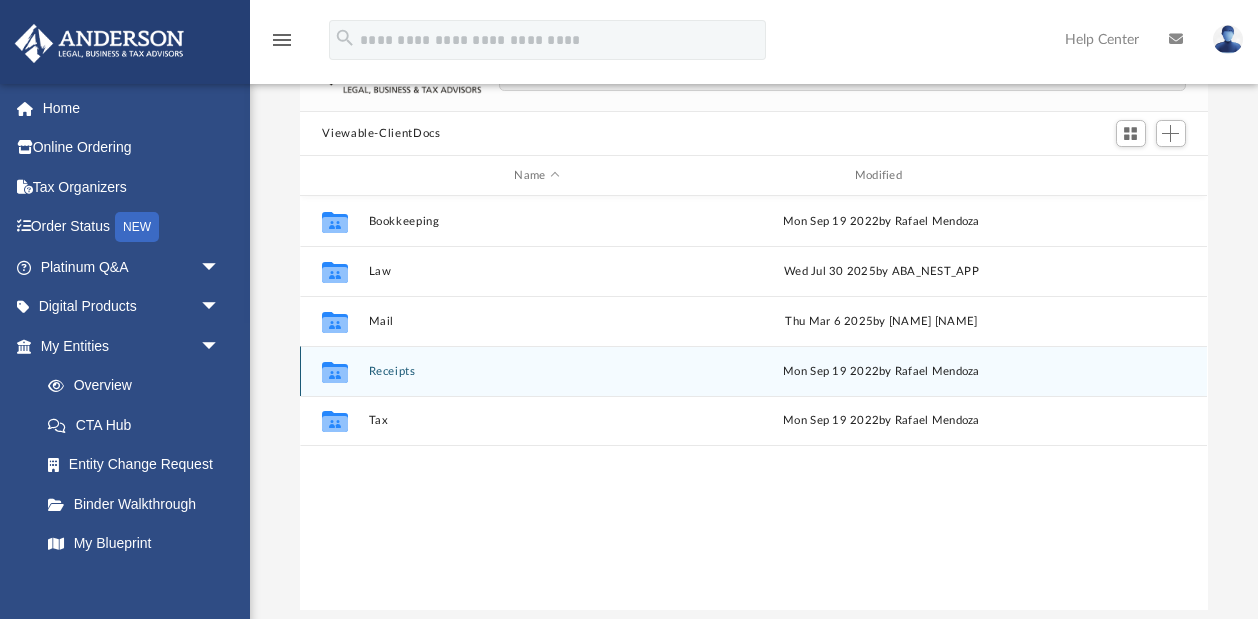 click on "Receipts" at bounding box center [537, 371] 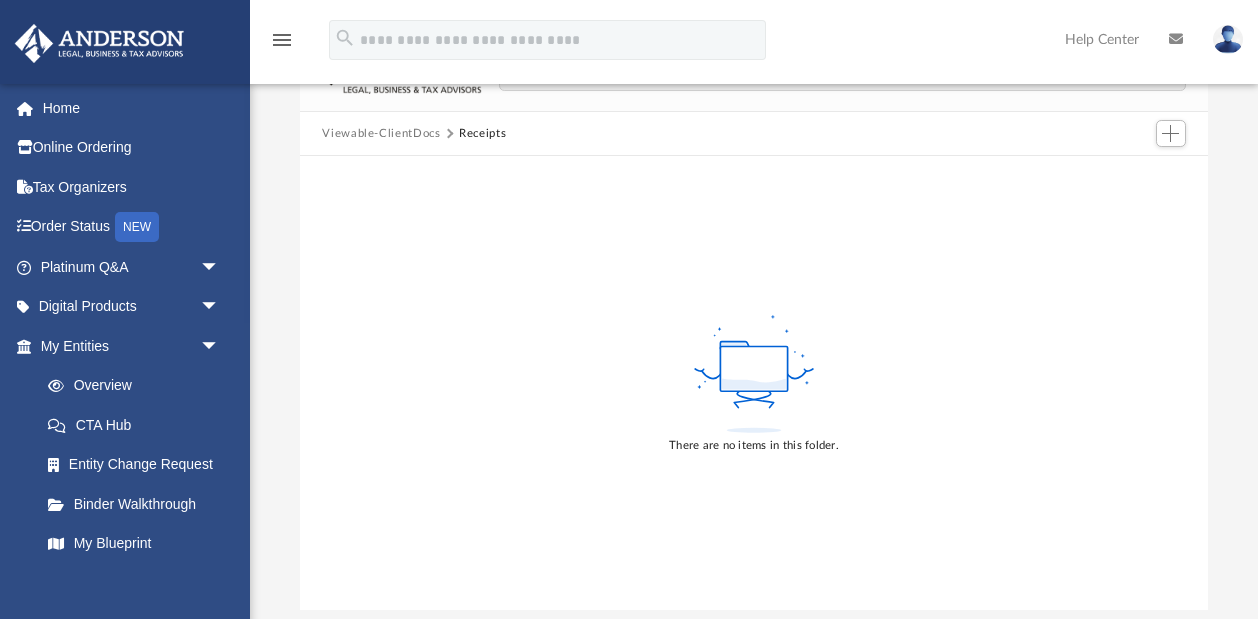 click on "Viewable-ClientDocs" at bounding box center (381, 134) 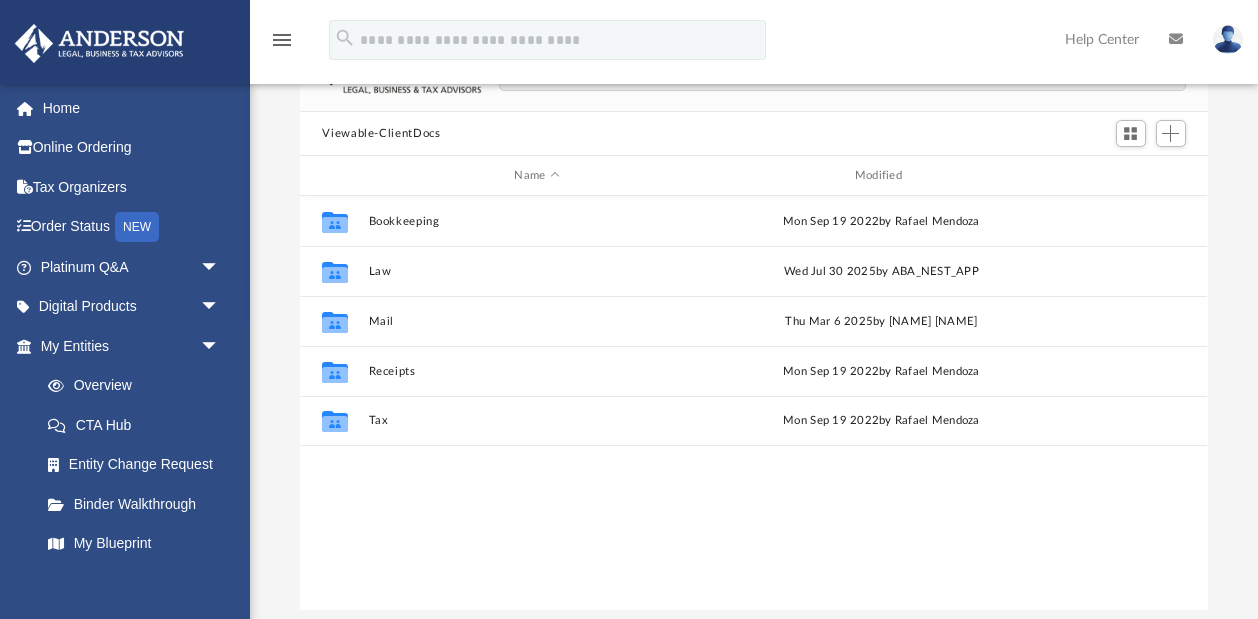 scroll, scrollTop: 1, scrollLeft: 1, axis: both 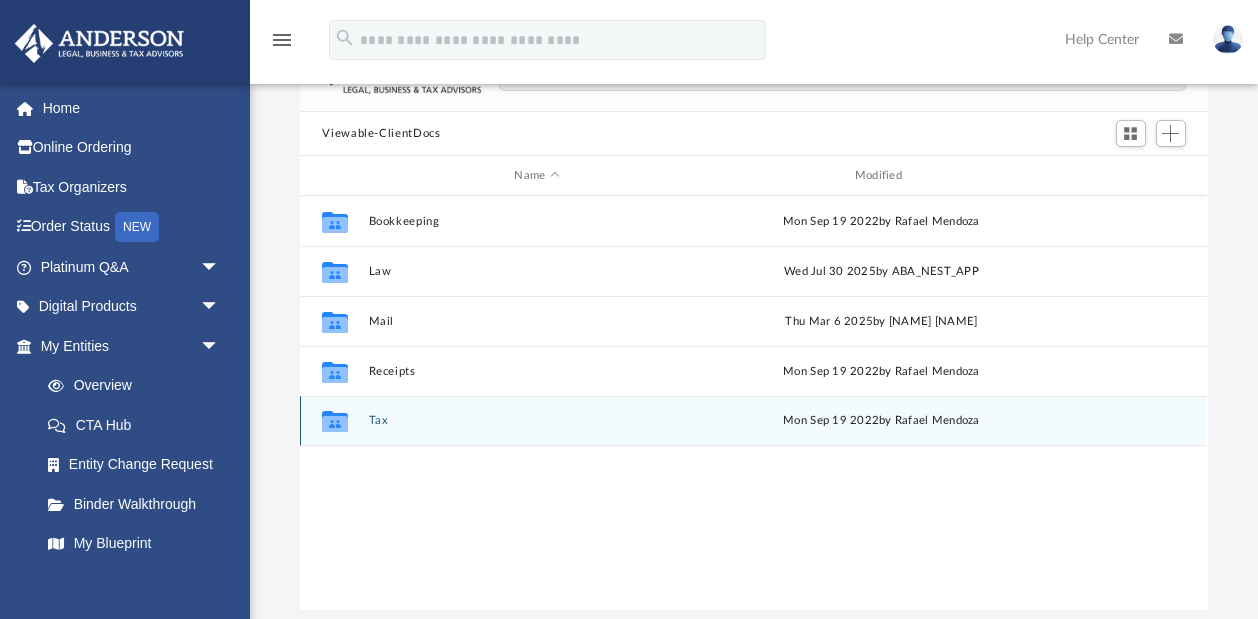 click on "Collaborated Folder Tax Mon Sep 19 2022  by Rafael Mendoza" at bounding box center [753, 421] 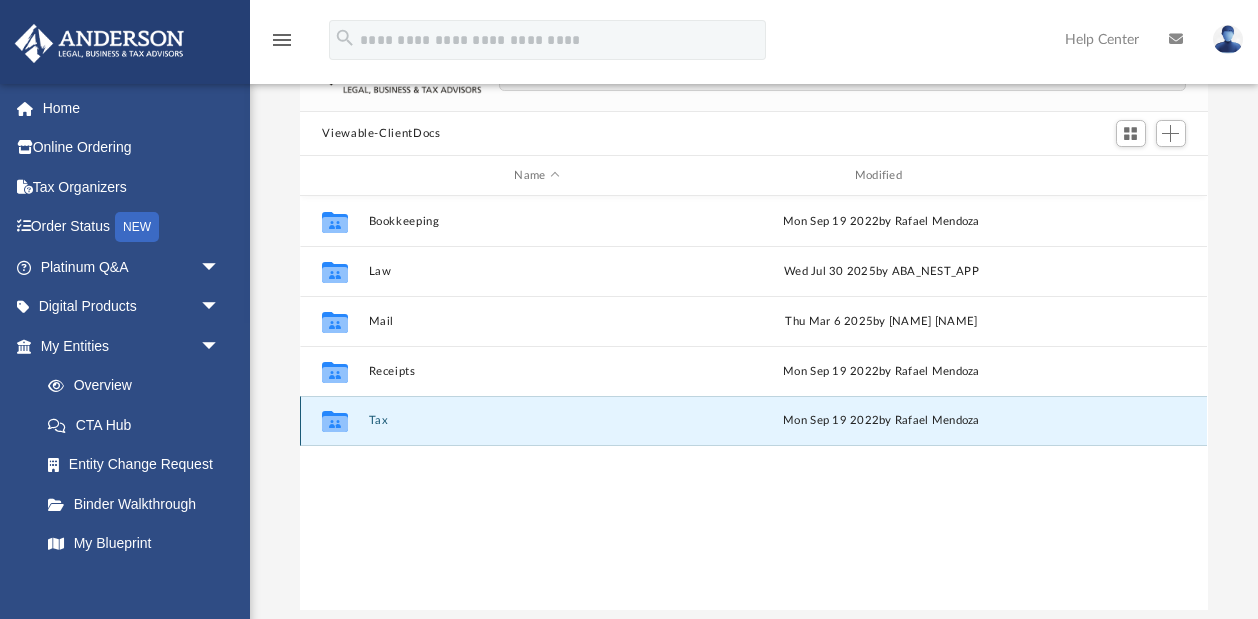 click on "Tax" at bounding box center [537, 420] 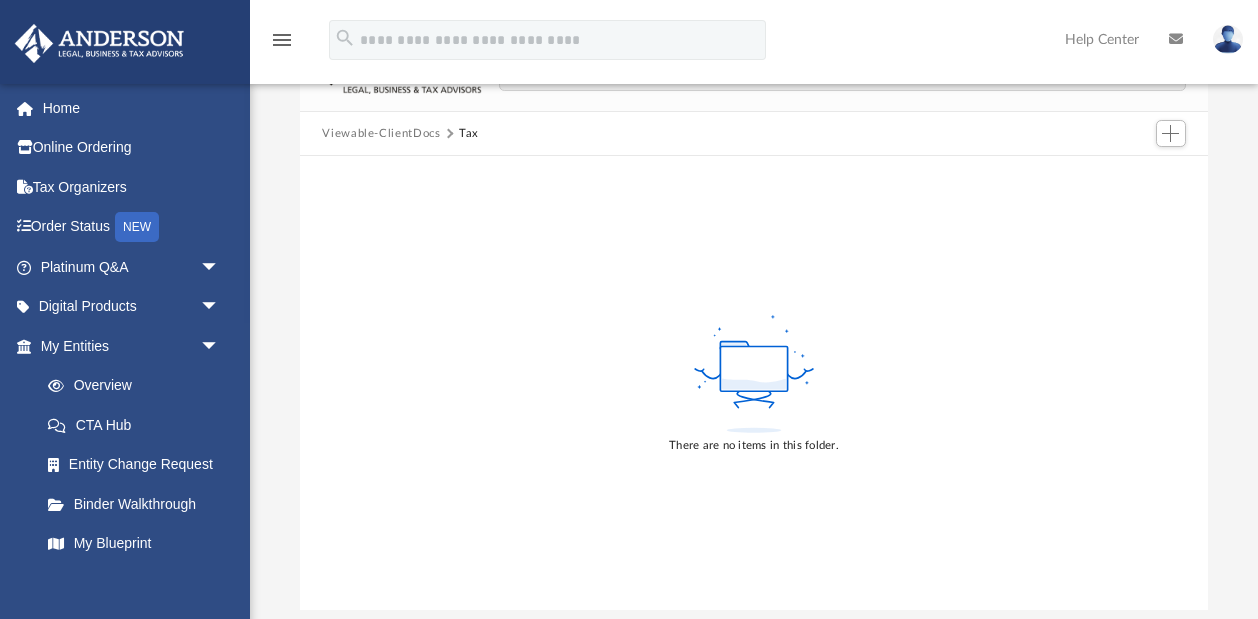 click on "Viewable-ClientDocs" at bounding box center [381, 134] 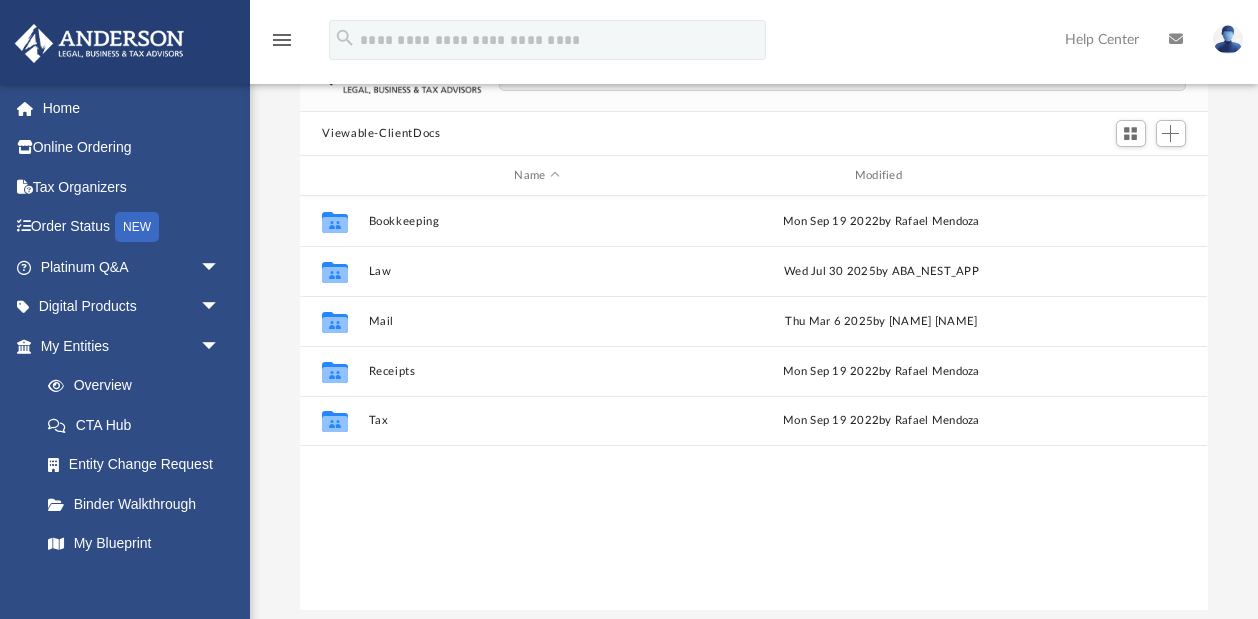 scroll, scrollTop: 1, scrollLeft: 1, axis: both 